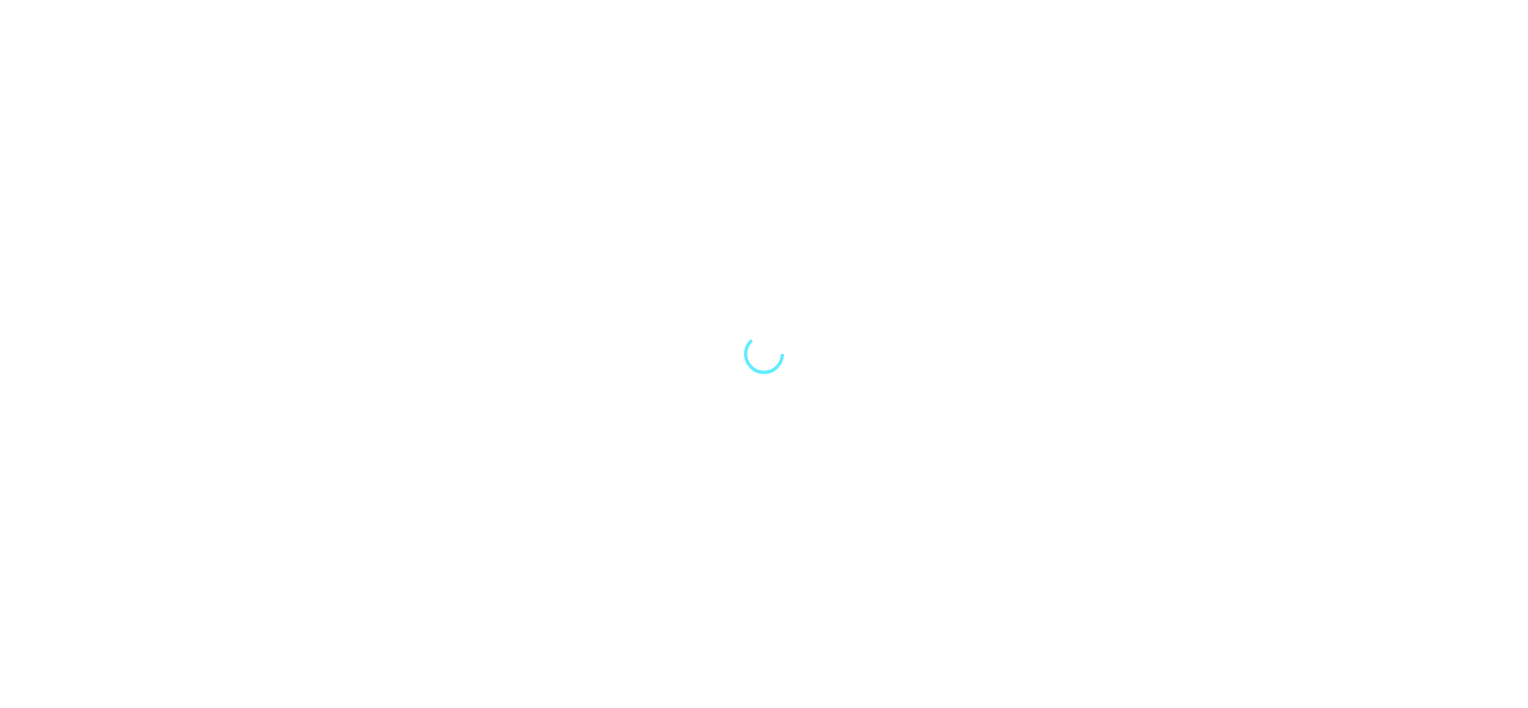 scroll, scrollTop: 0, scrollLeft: 0, axis: both 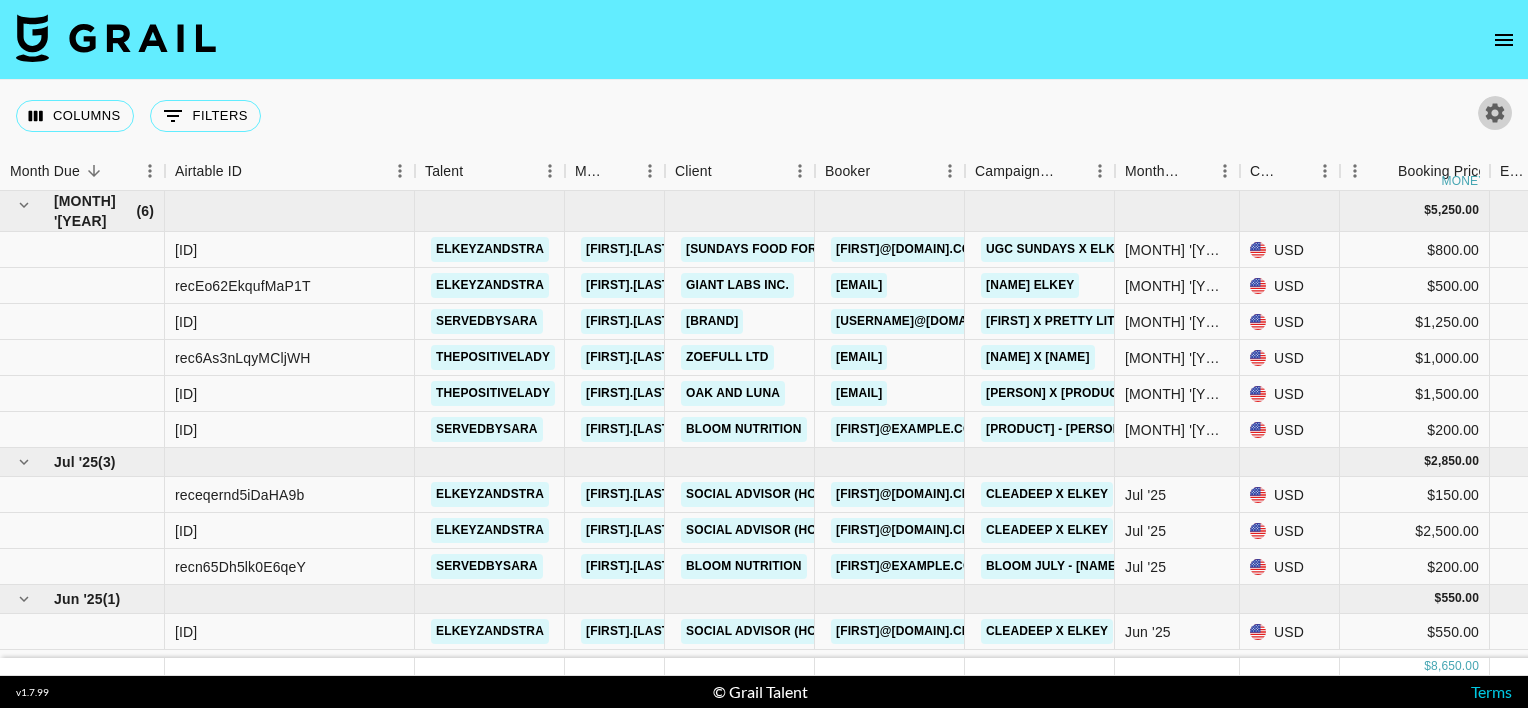 click 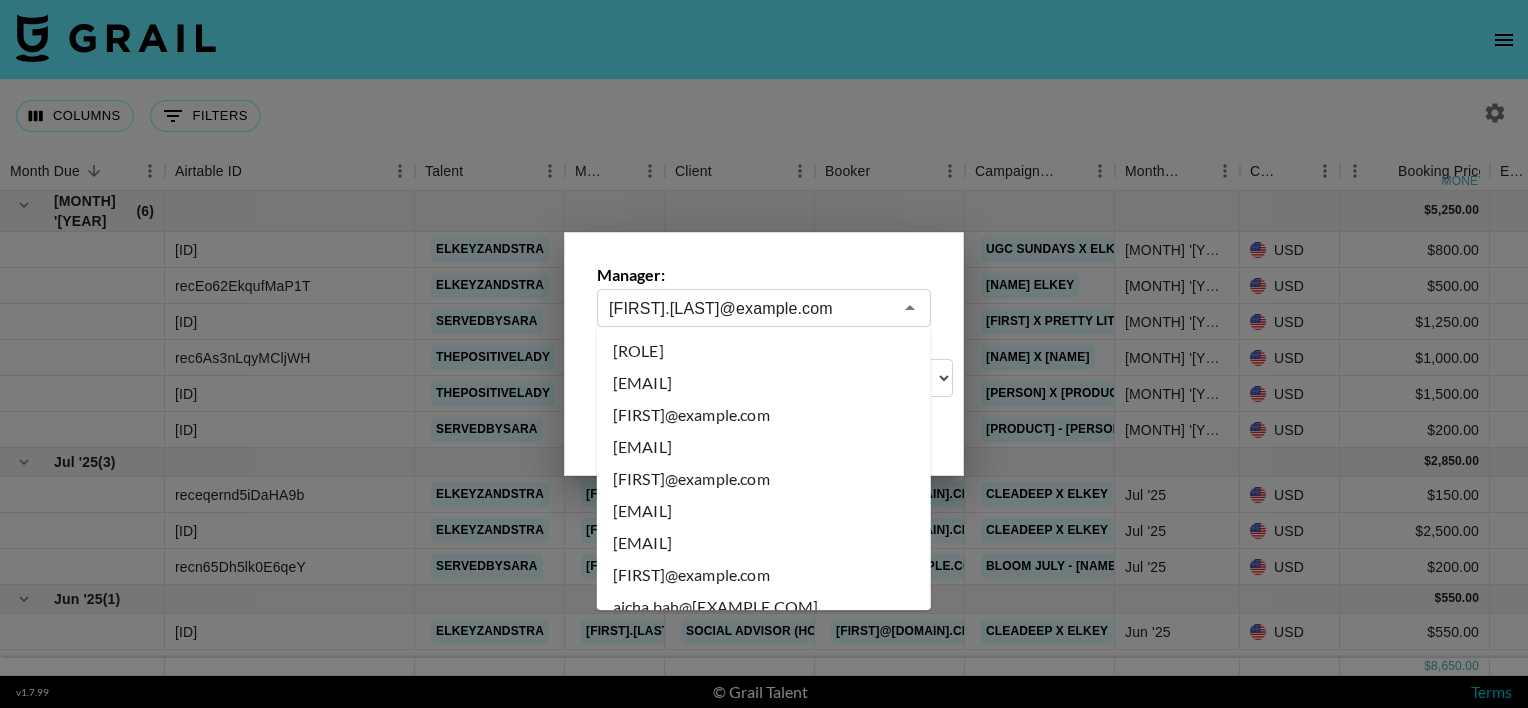 click on "[FIRST].[LAST]@example.com" at bounding box center (750, 308) 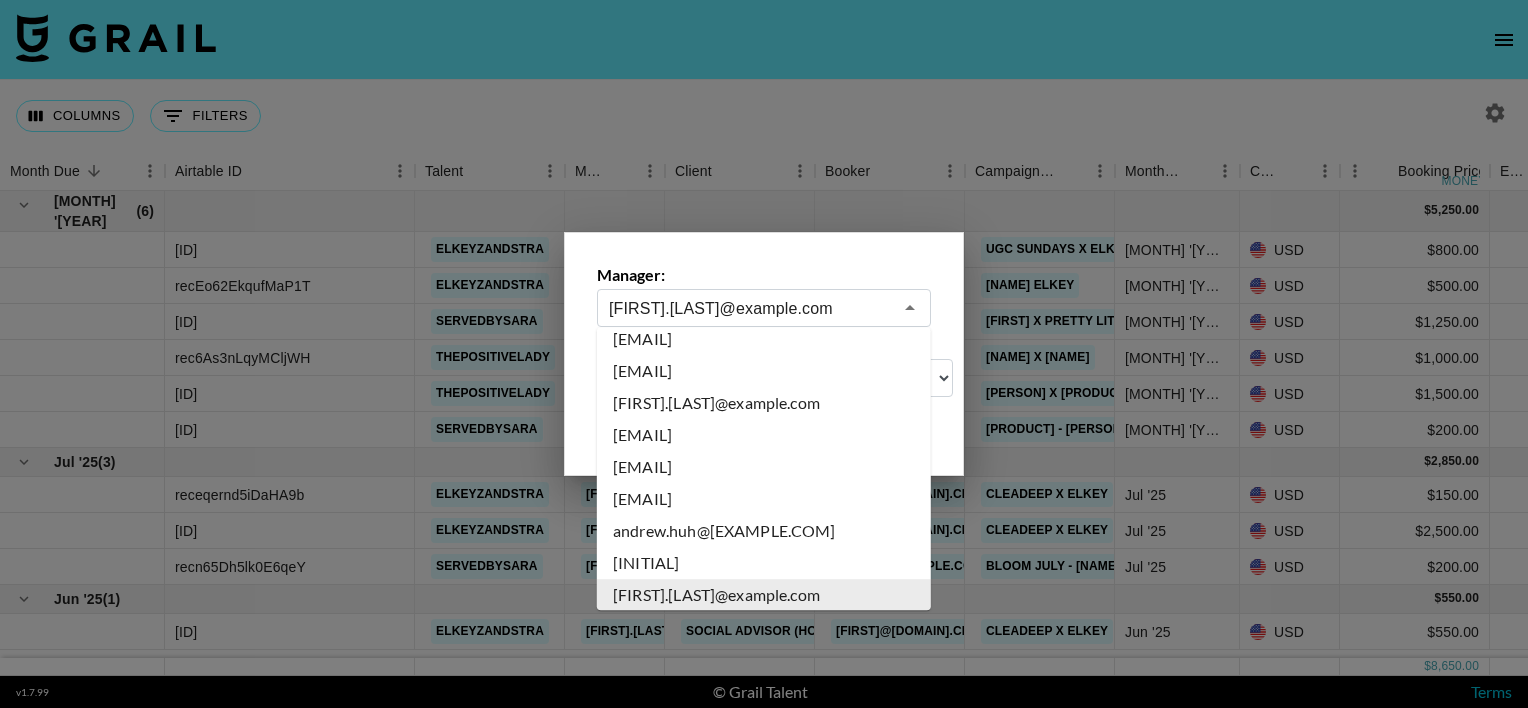 click on "[FIRST].[LAST]@example.com" at bounding box center (750, 308) 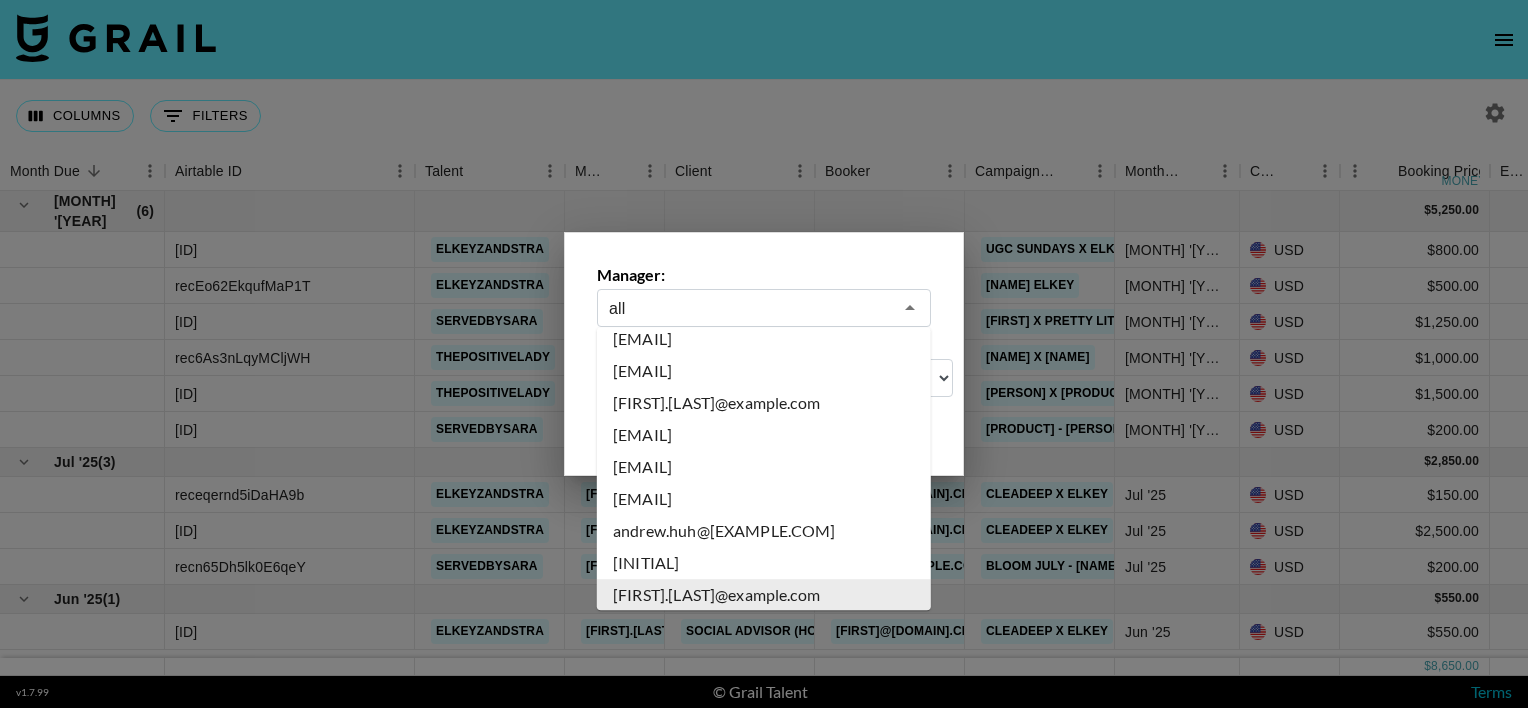 scroll, scrollTop: 0, scrollLeft: 0, axis: both 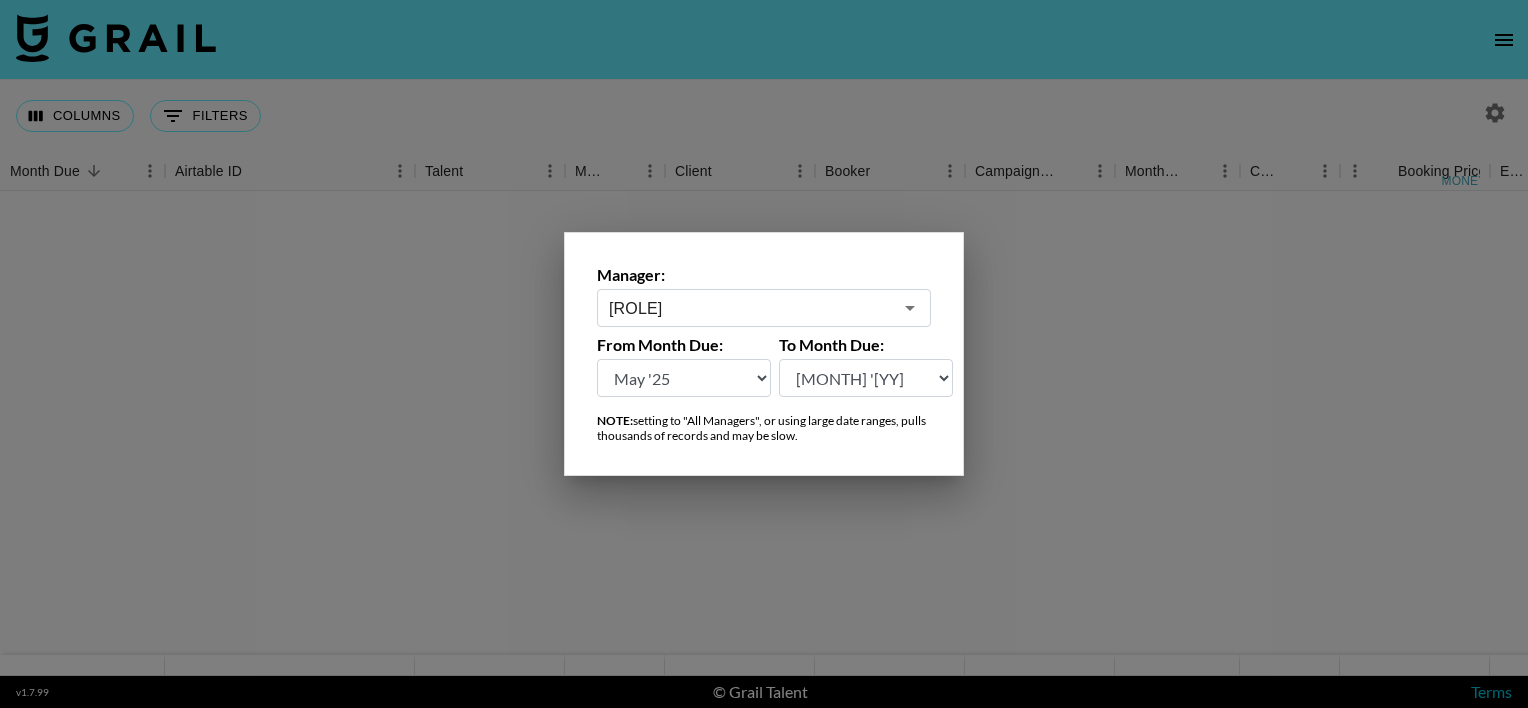 type on "[ROLE]" 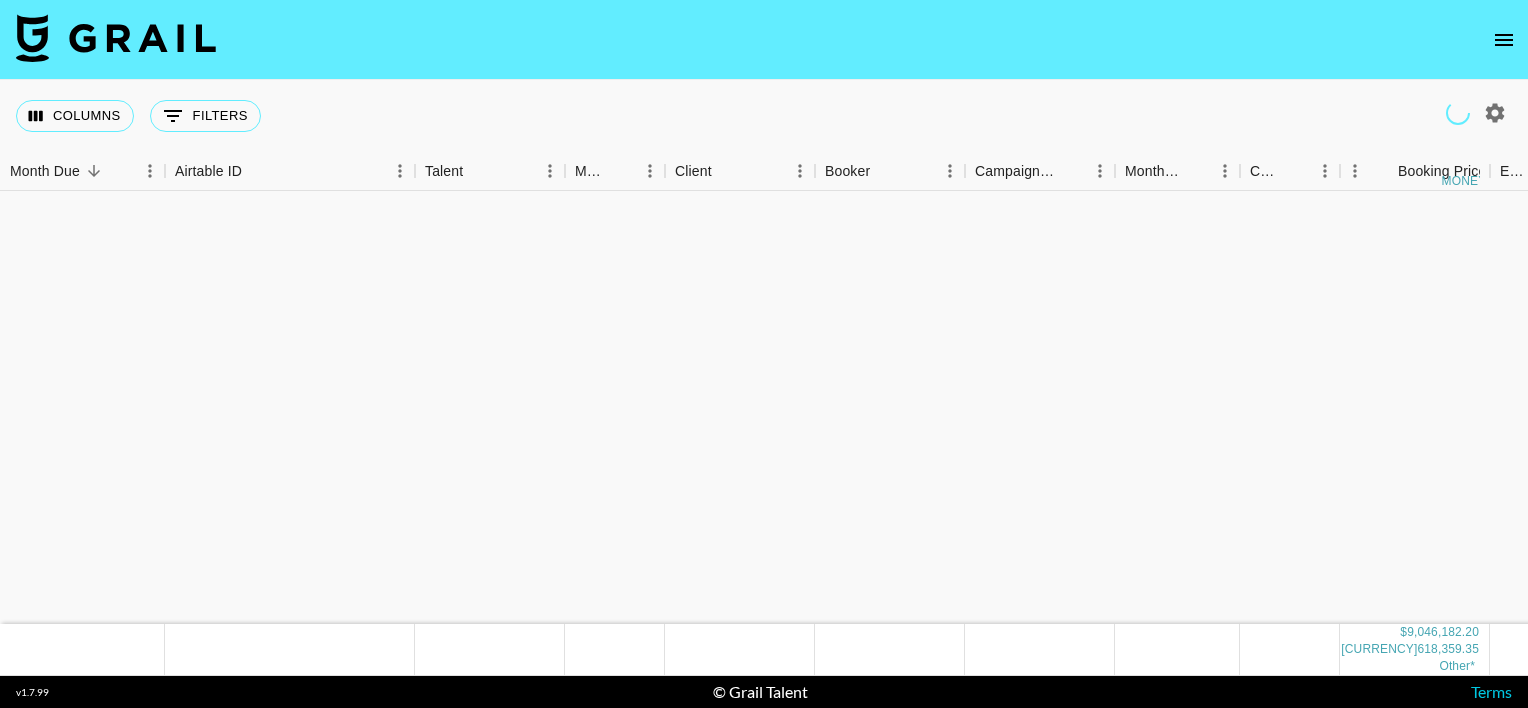 scroll, scrollTop: 0, scrollLeft: 0, axis: both 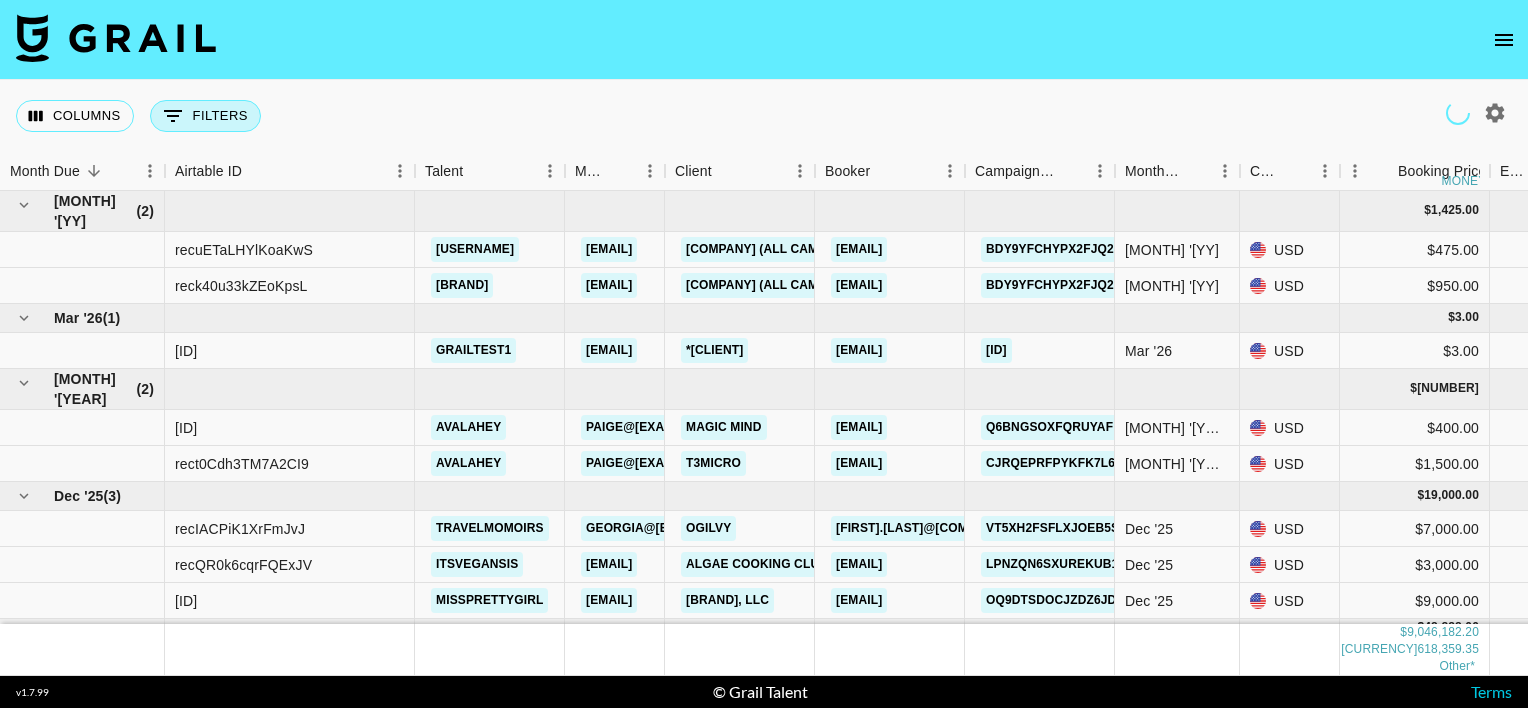 click on "0 Filters" at bounding box center [205, 116] 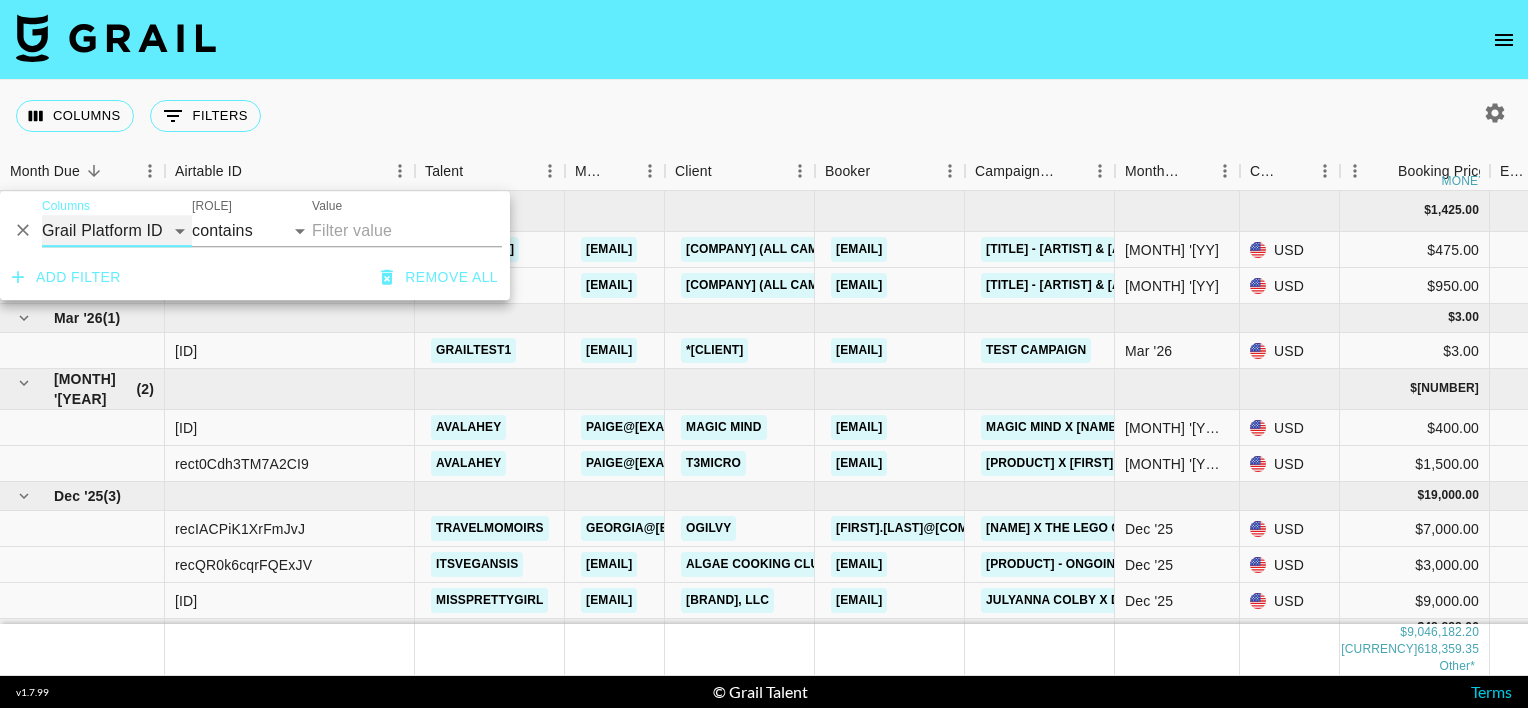 click on "Grail Platform ID Airtable ID Talent Manager Client Booker Campaign (Type) Date Created Created by Grail Team Month Due Currency Booking Price Creator Commmission Override External Commission Expenses: Remove Commission? Commission Status Video Link Boost Code Special Booking Type PO Number Invoice Notes Uniport Contact Email Contract File Payment Sent Payment Sent Date Invoice Link" at bounding box center (117, 231) 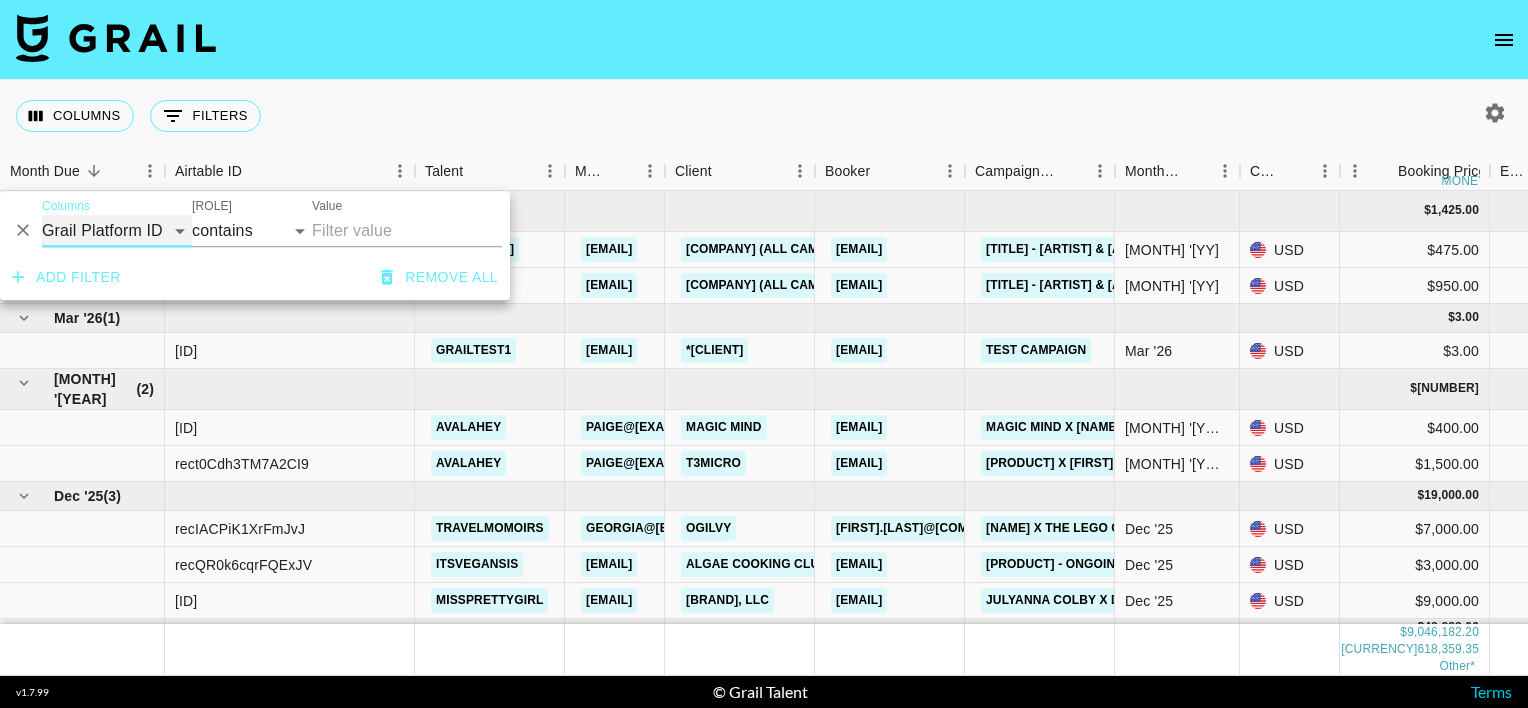 select on "clientId" 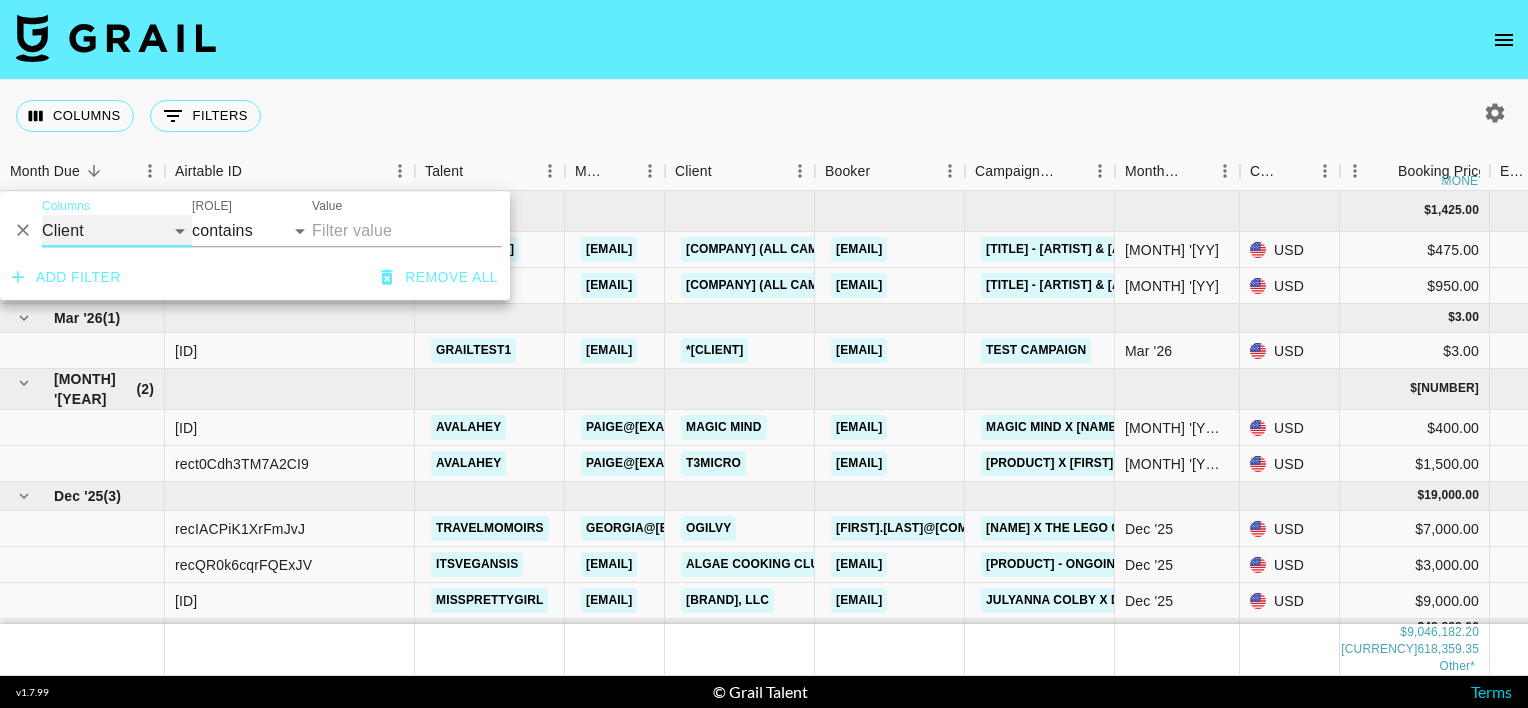 click on "Grail Platform ID Airtable ID Talent Manager Client Booker Campaign (Type) Date Created Created by Grail Team Month Due Currency Booking Price Creator Commmission Override External Commission Expenses: Remove Commission? Commission Status Video Link Boost Code Special Booking Type PO Number Invoice Notes Uniport Contact Email Contract File Payment Sent Payment Sent Date Invoice Link" at bounding box center (117, 231) 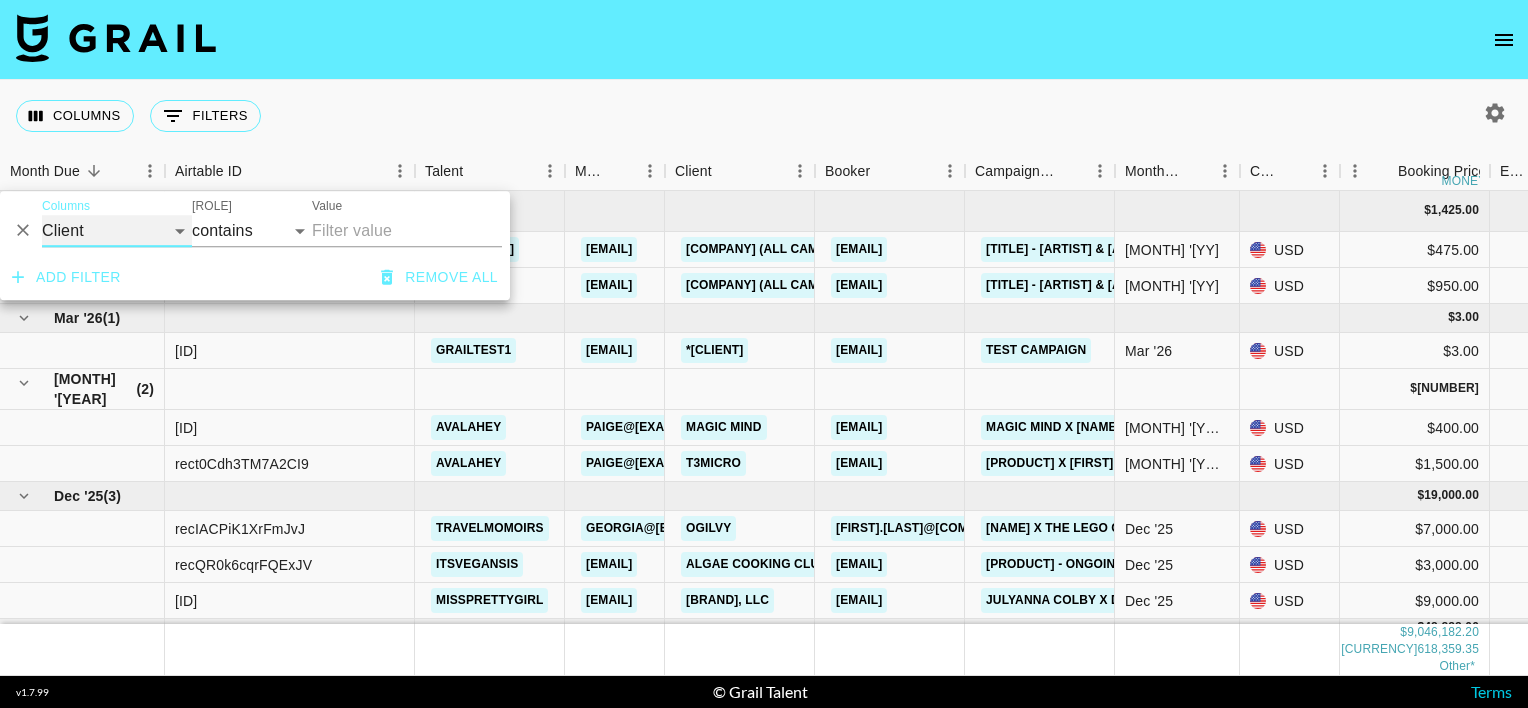 select on "is" 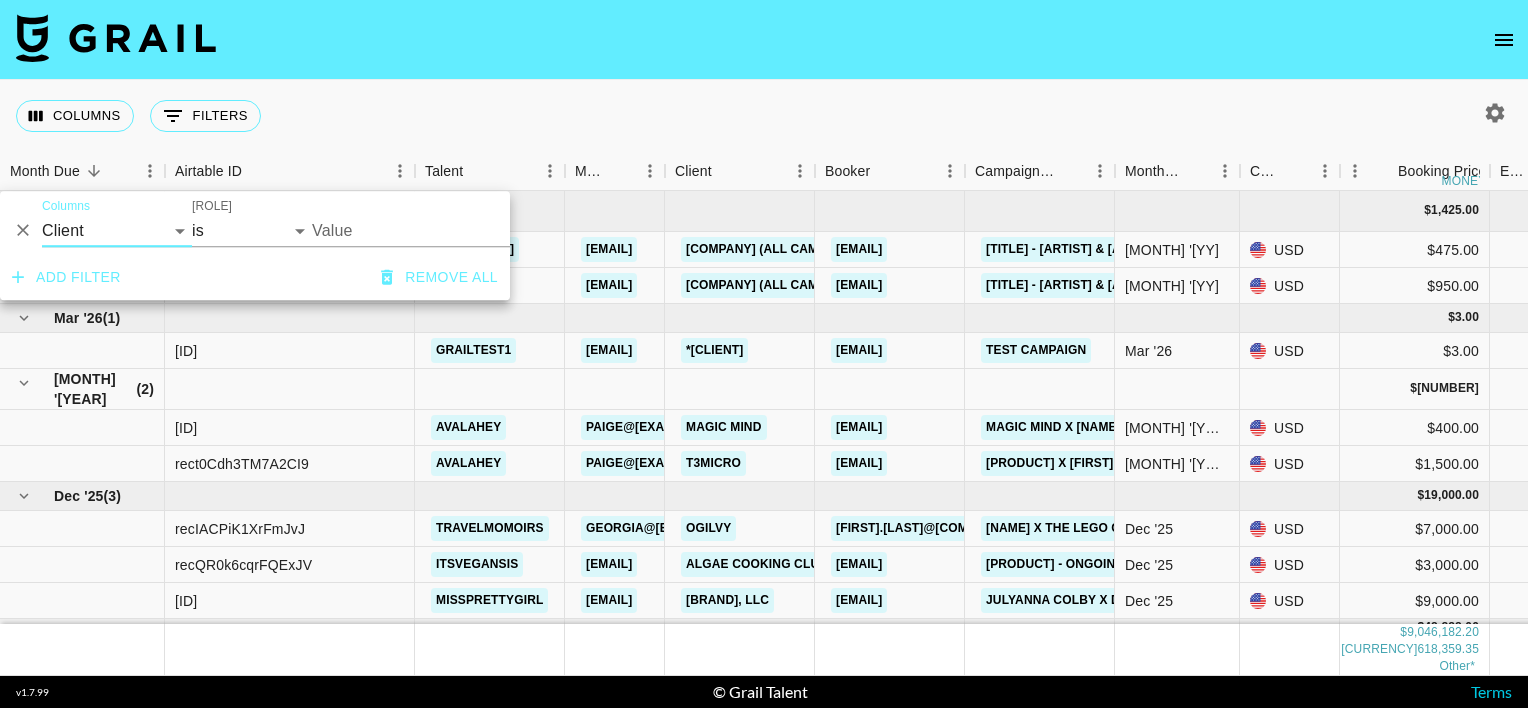 click on "Value" at bounding box center (447, 230) 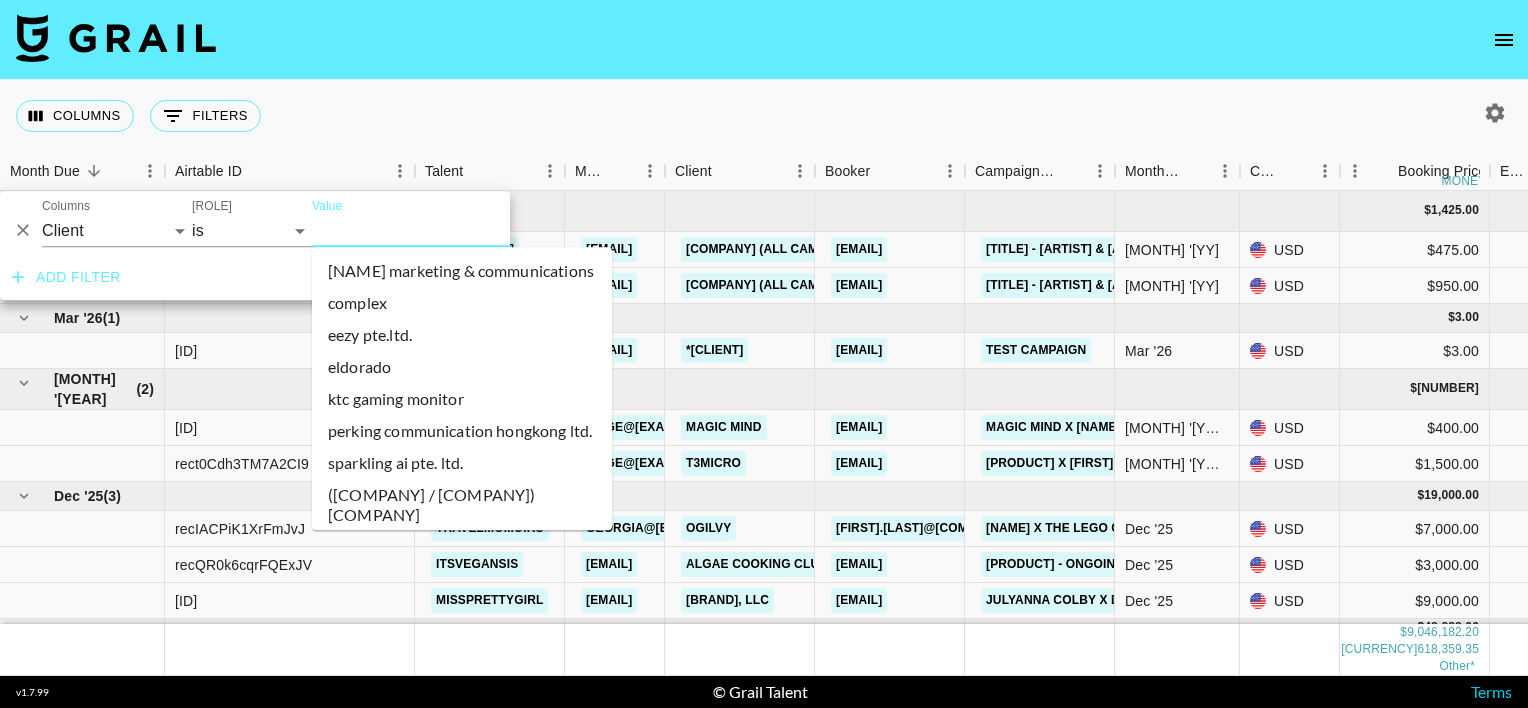 click on "Value" at bounding box center (447, 230) 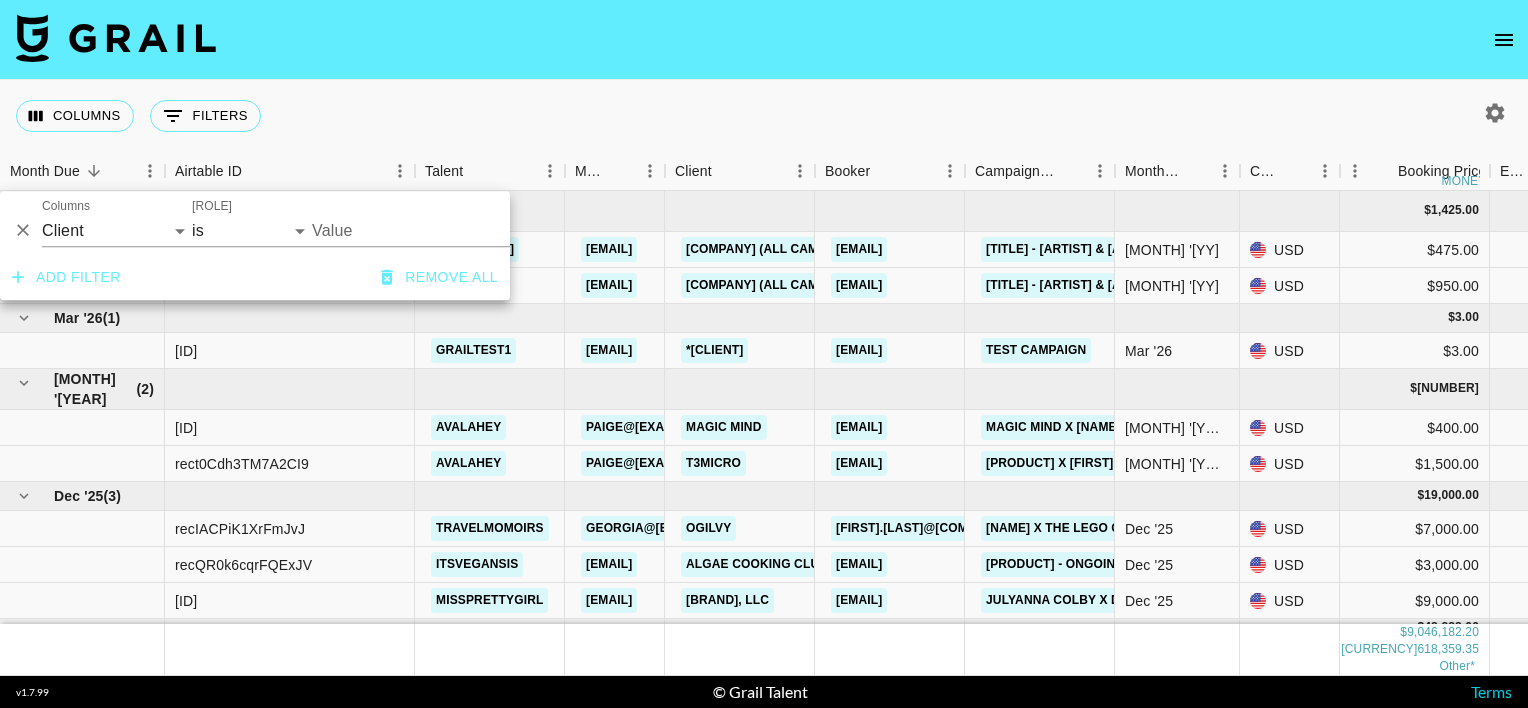 click on "Value" at bounding box center [447, 230] 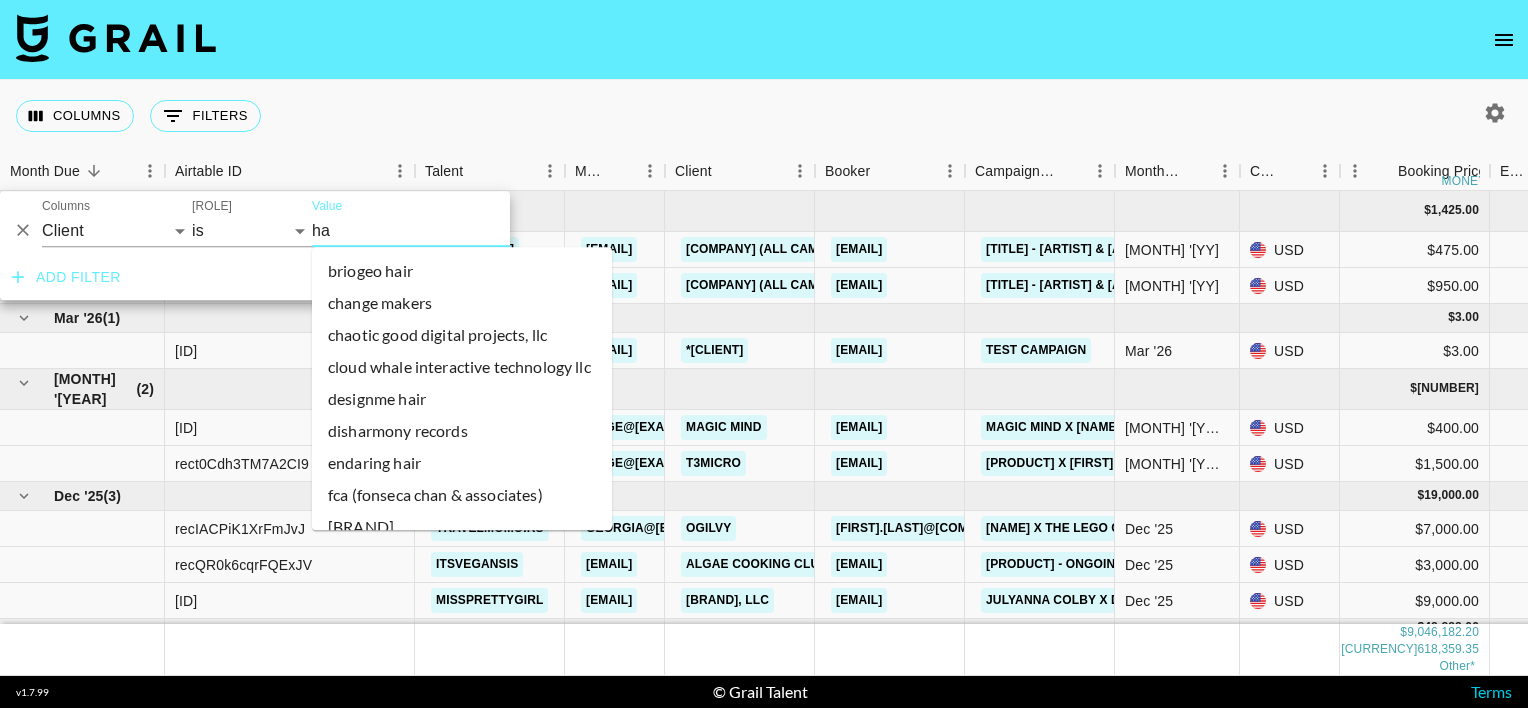 type on "h" 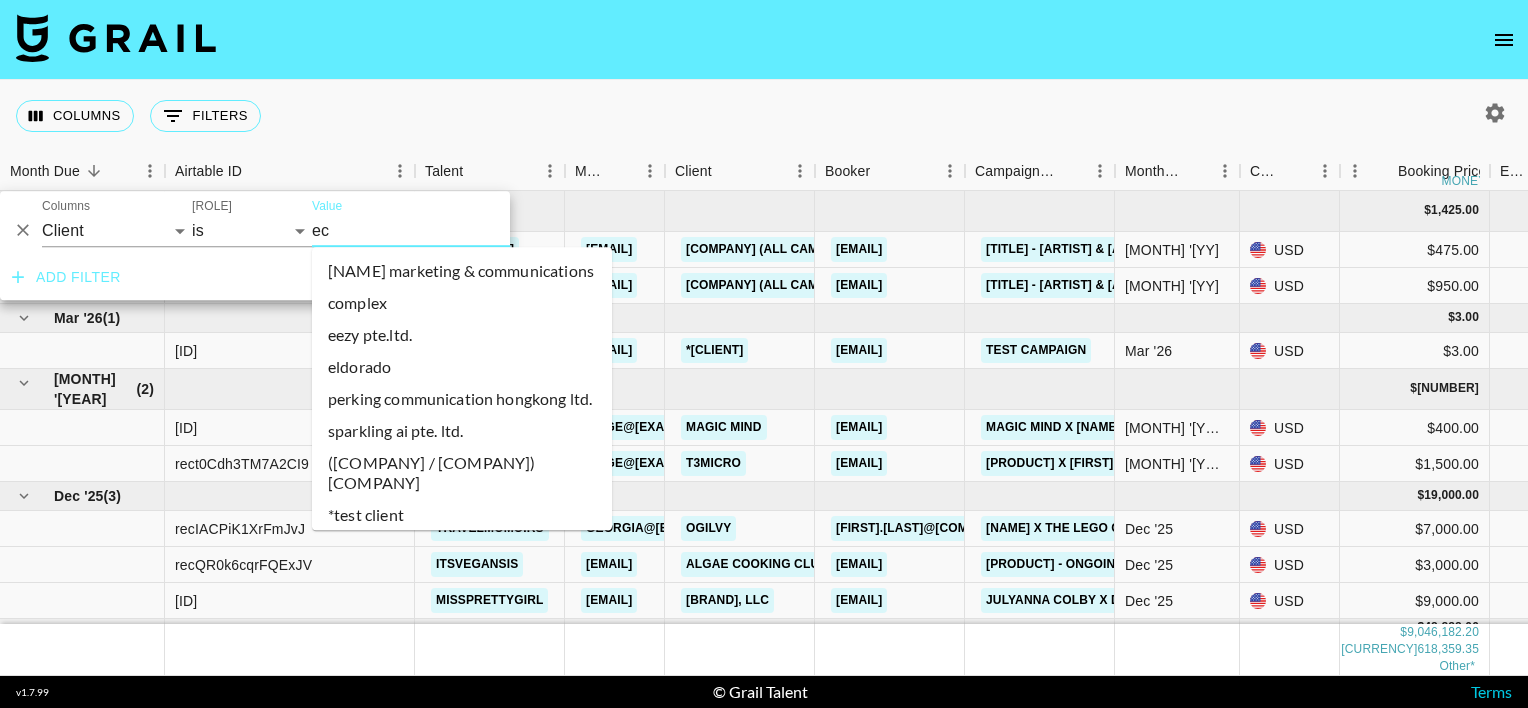type on "e" 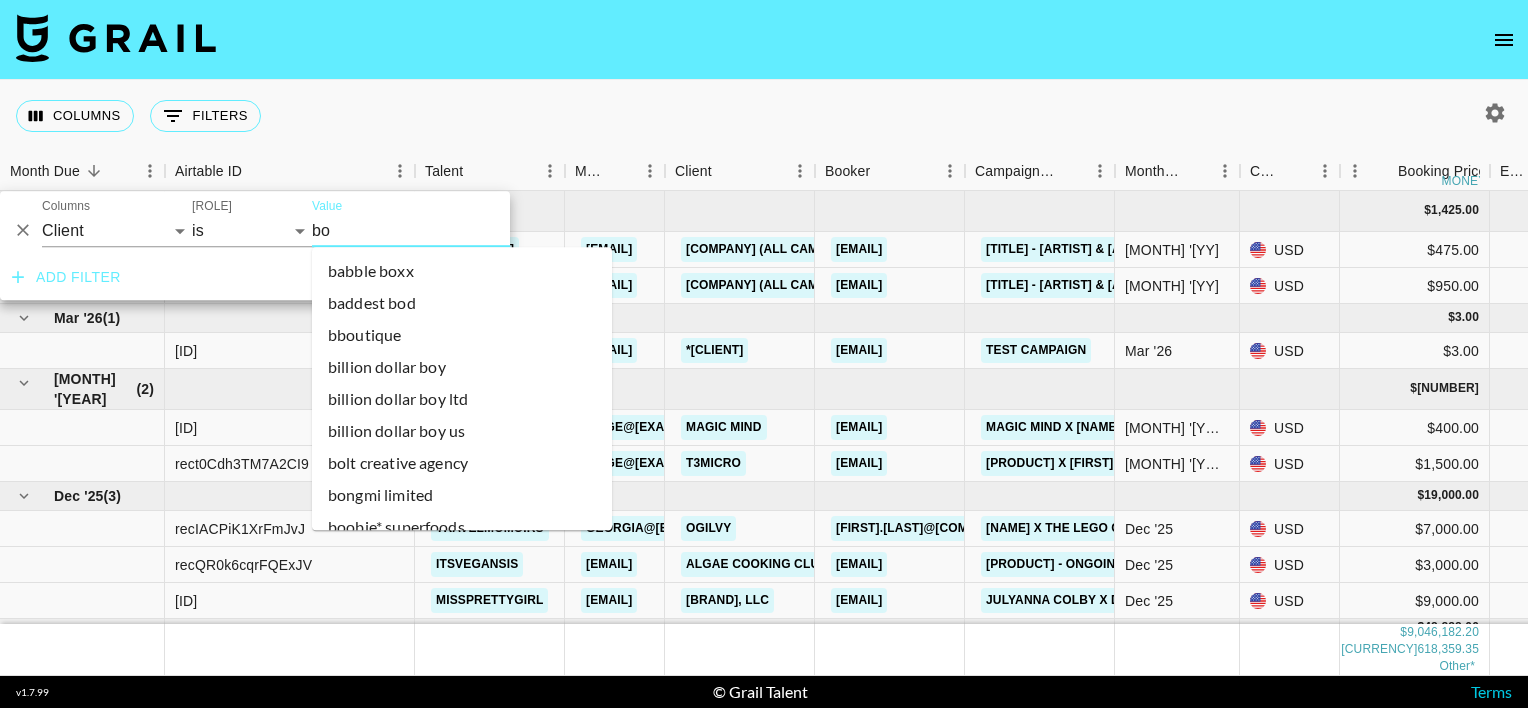 type on "b" 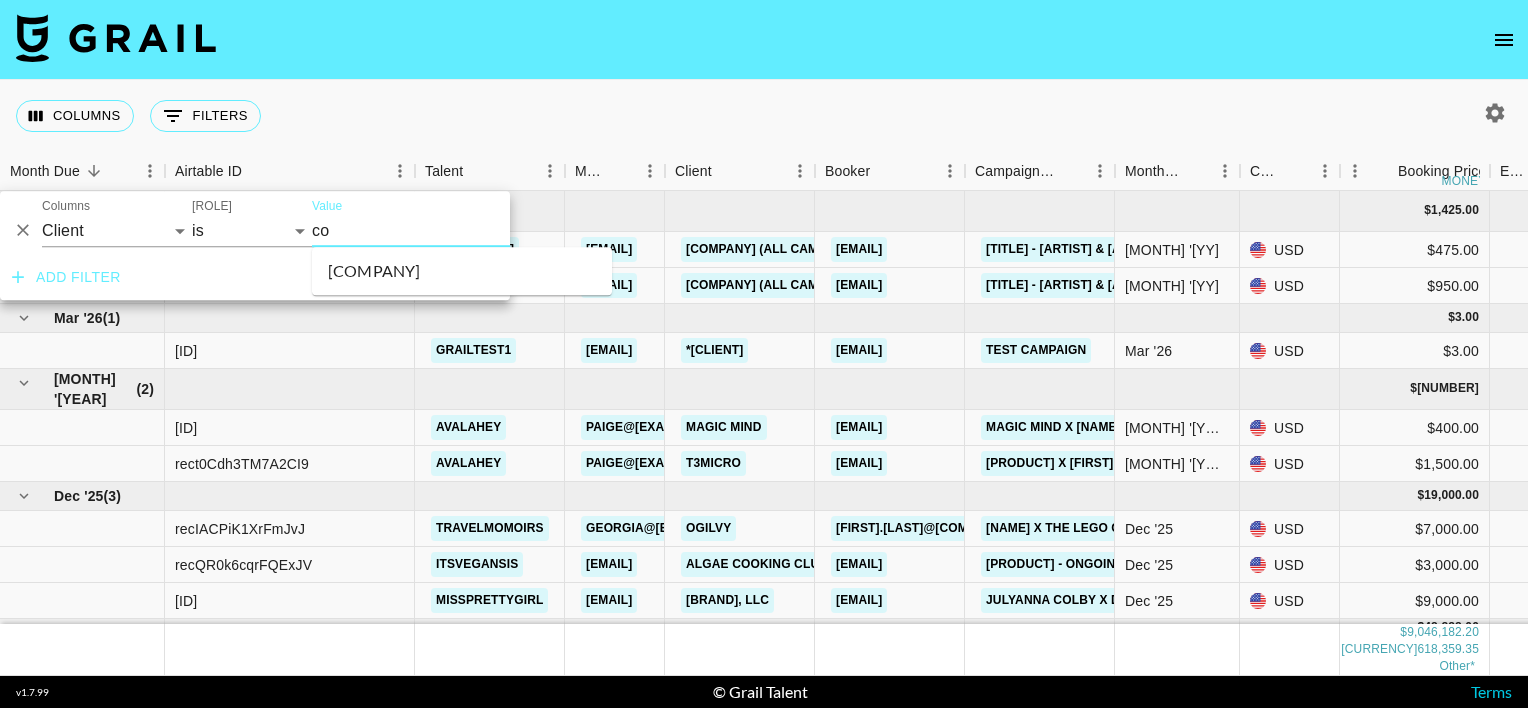 type on "c" 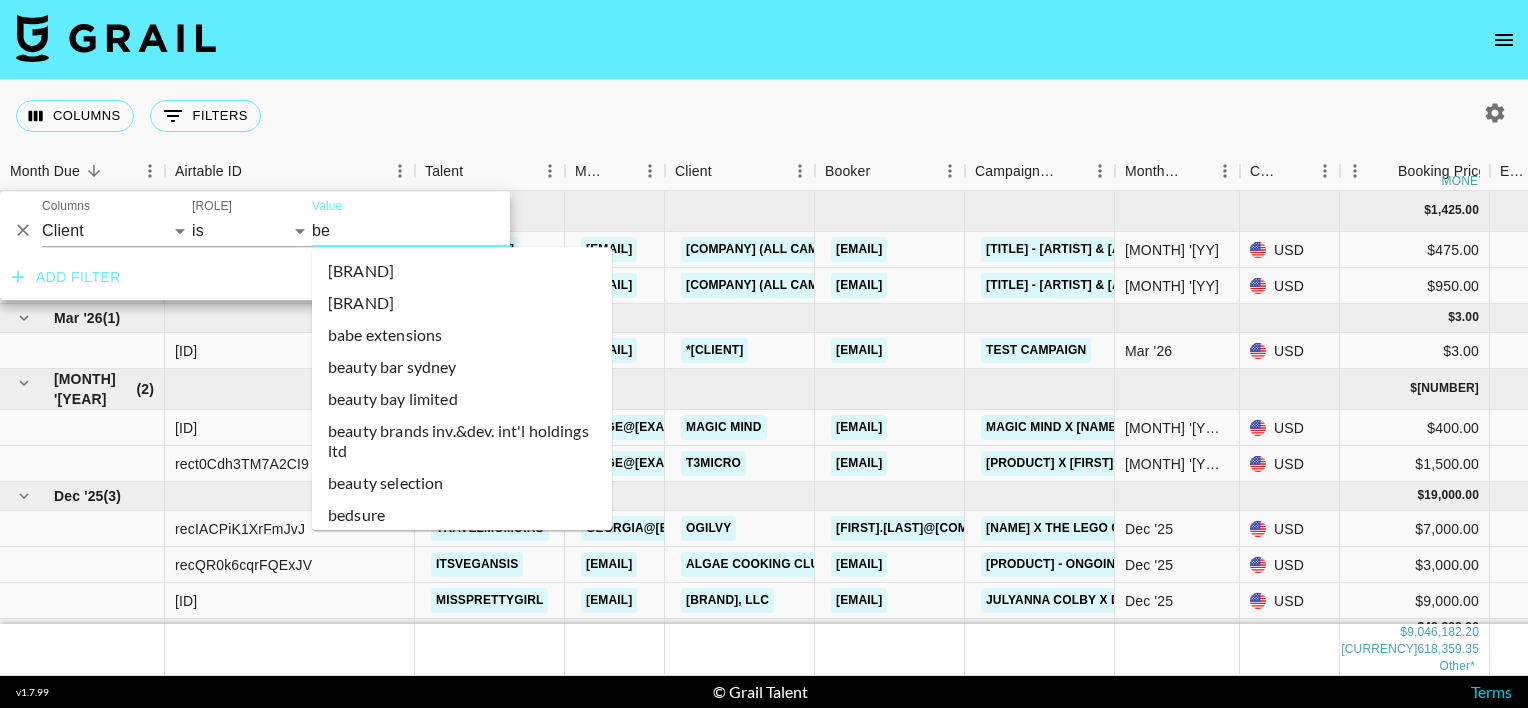 type on "b" 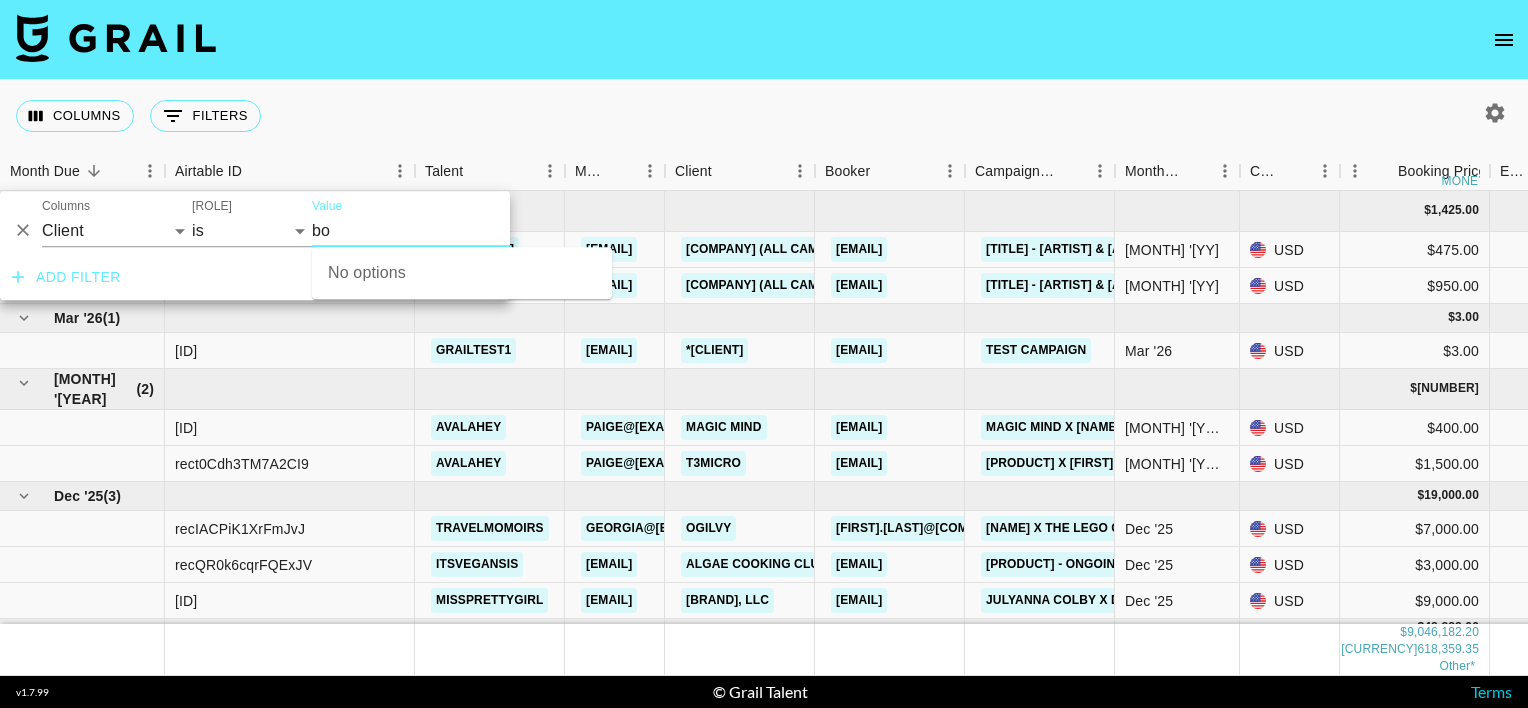 type on "b" 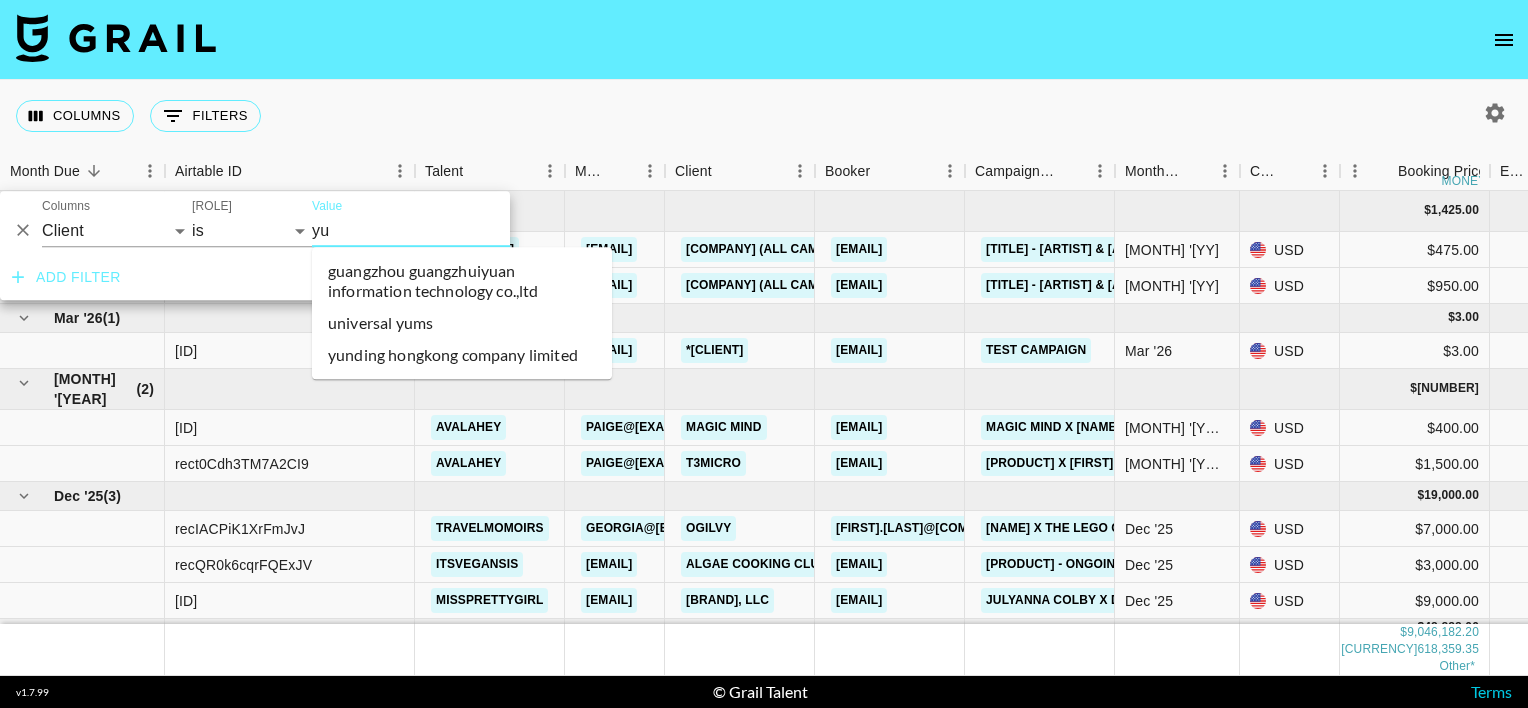 type on "y" 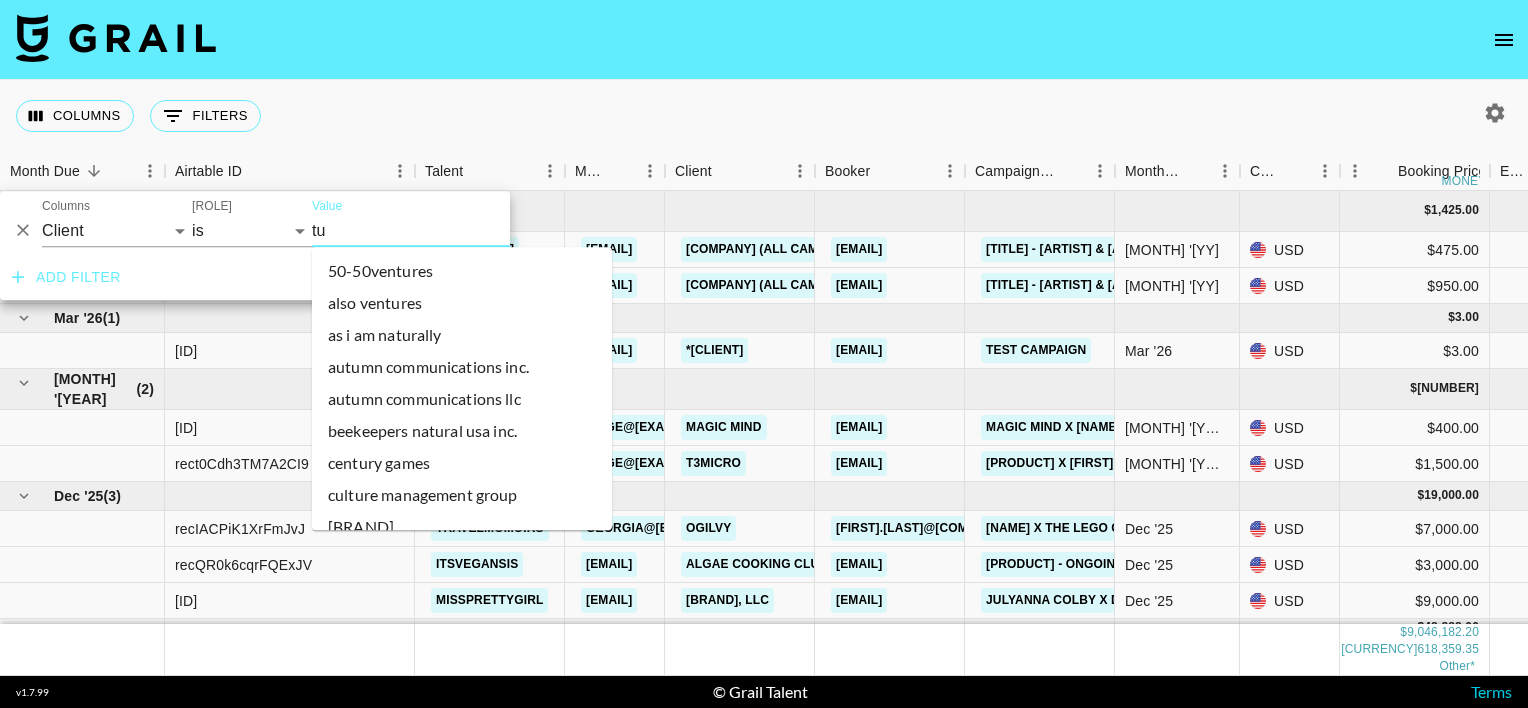type on "t" 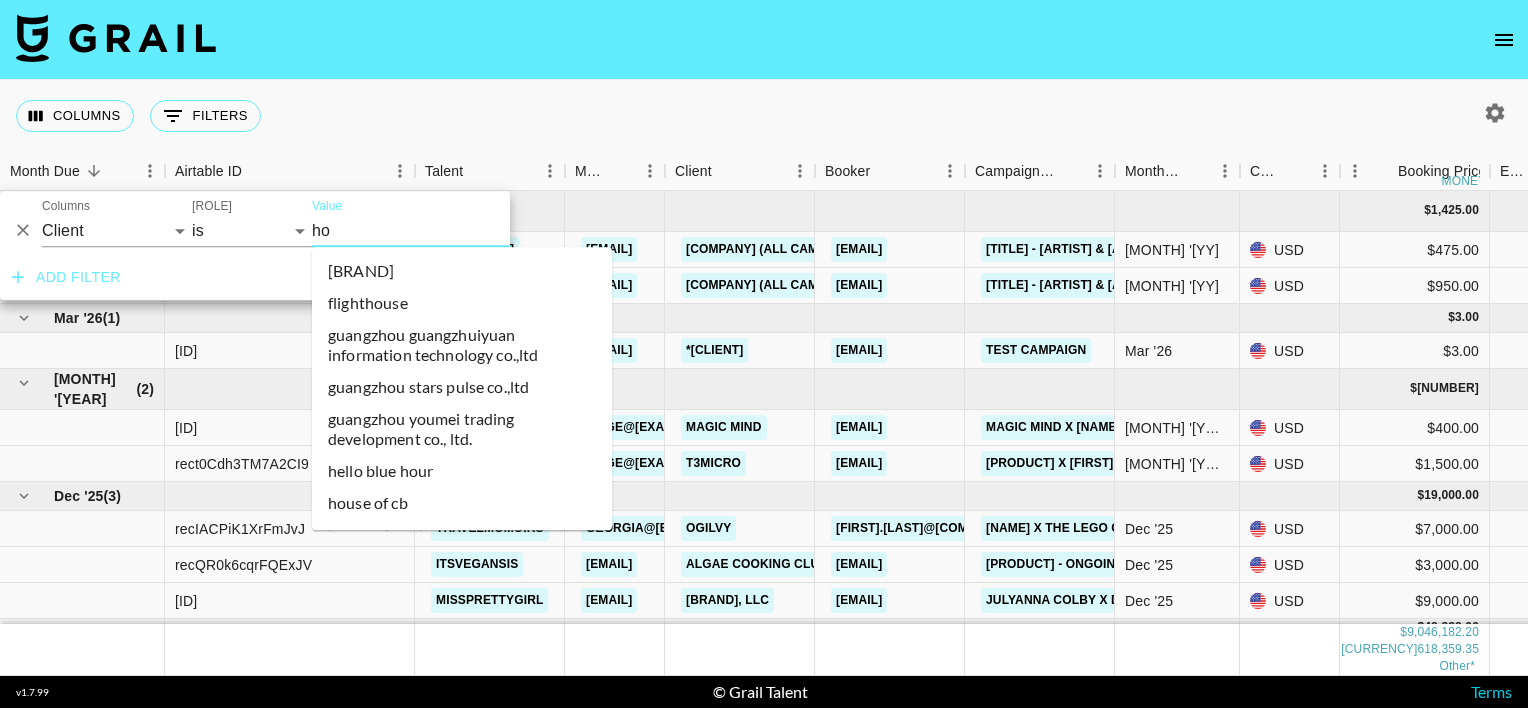 type on "h" 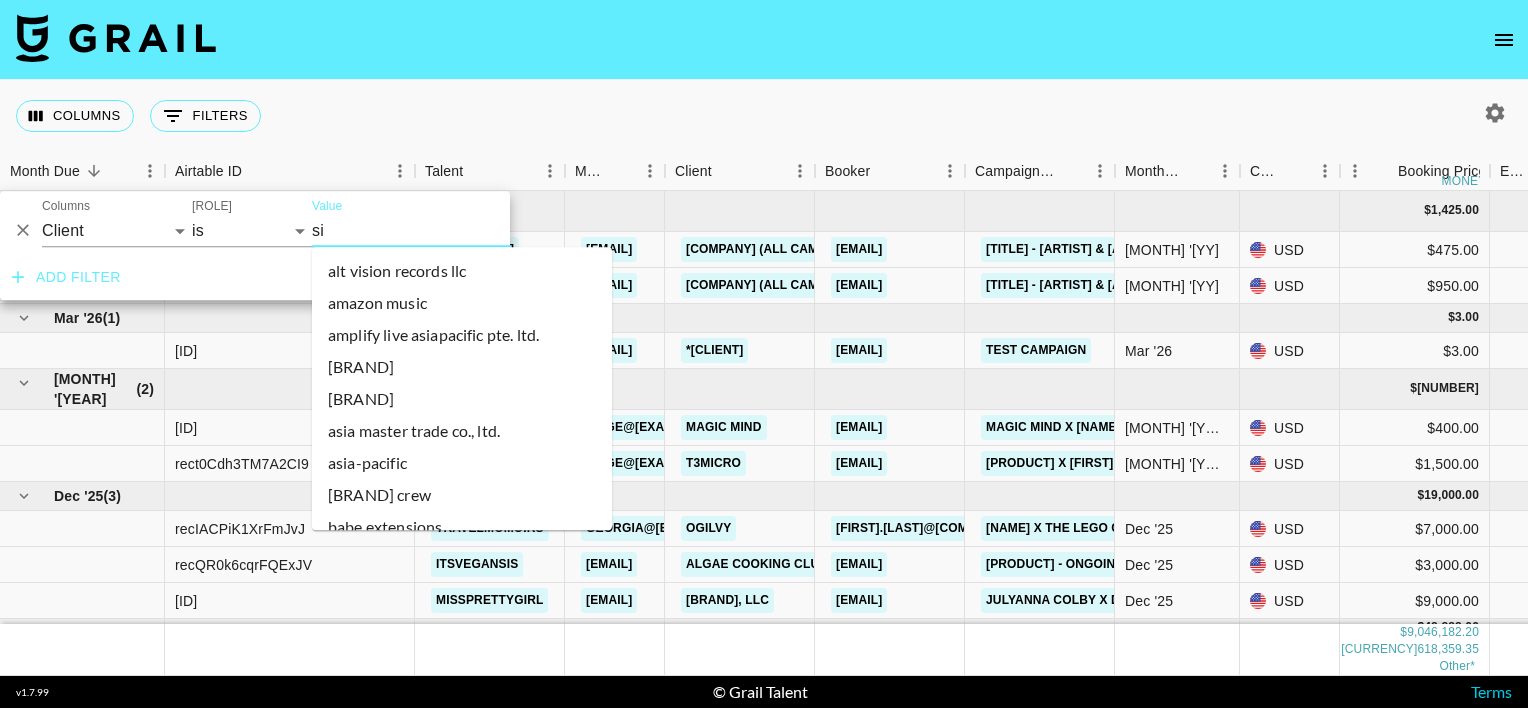 type on "s" 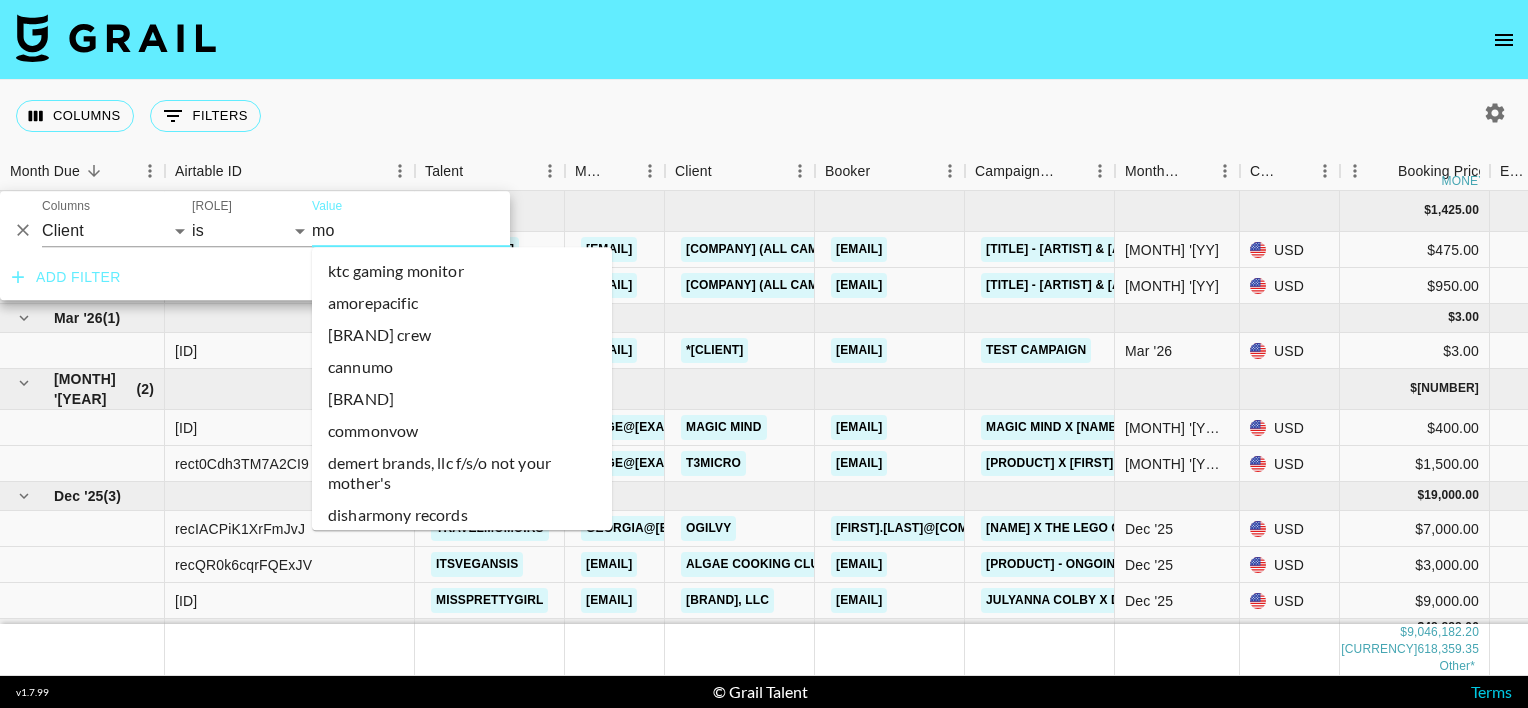 type on "m" 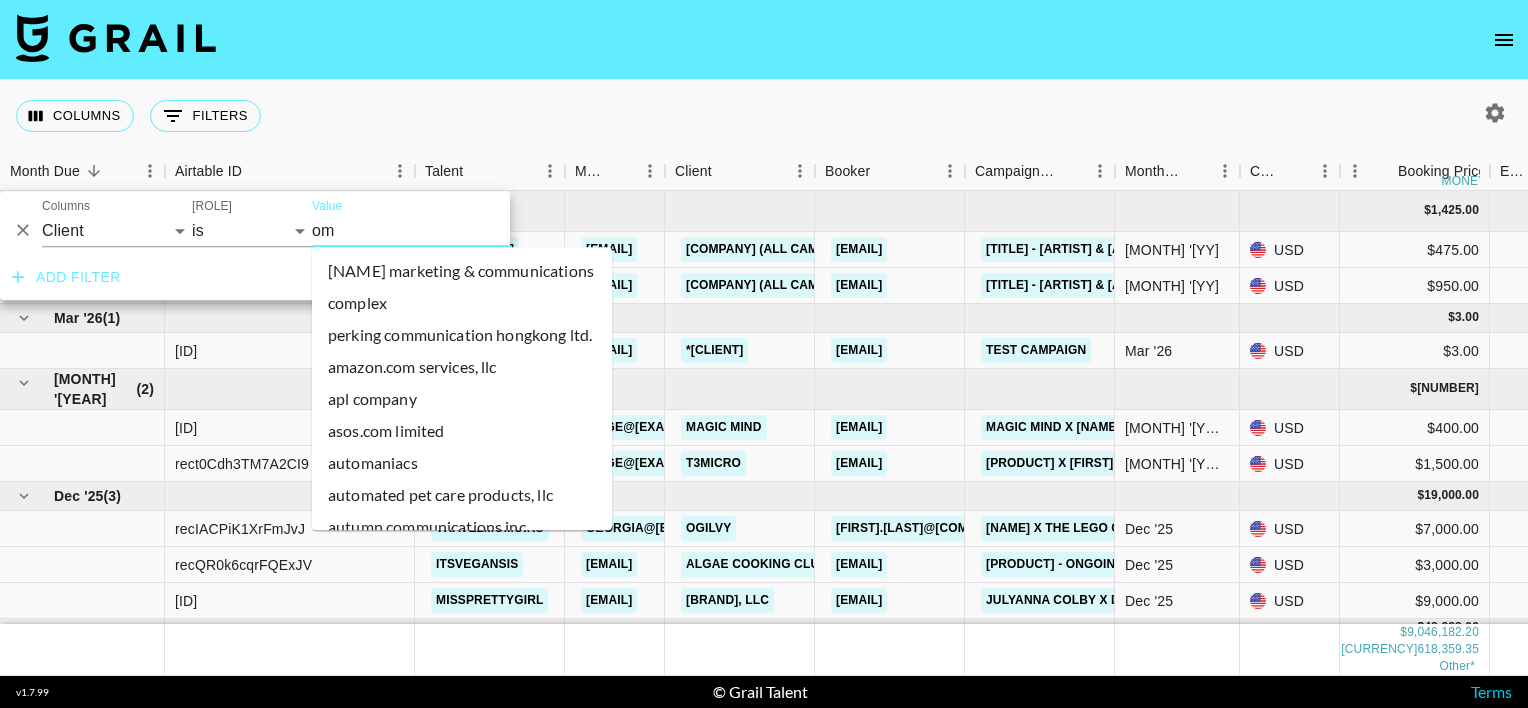 type on "o" 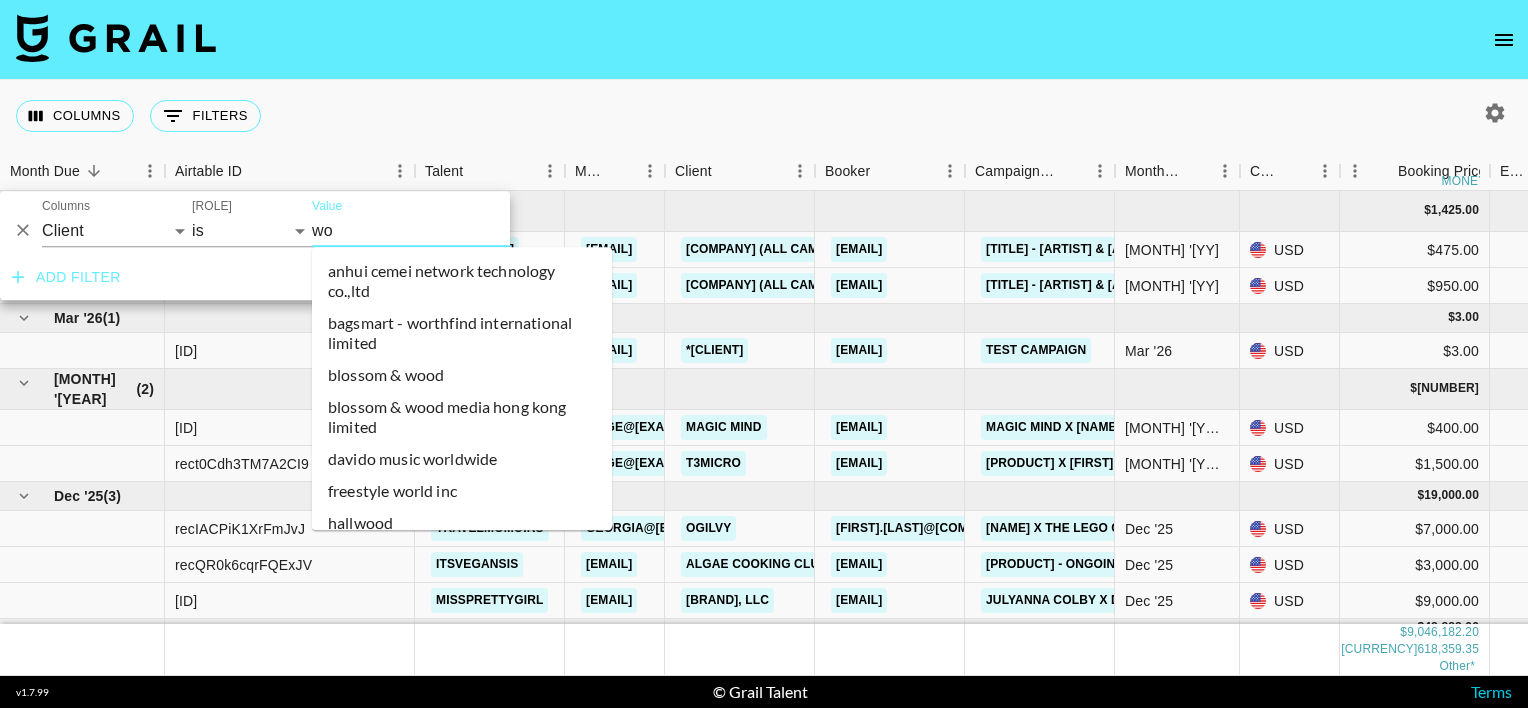 type on "w" 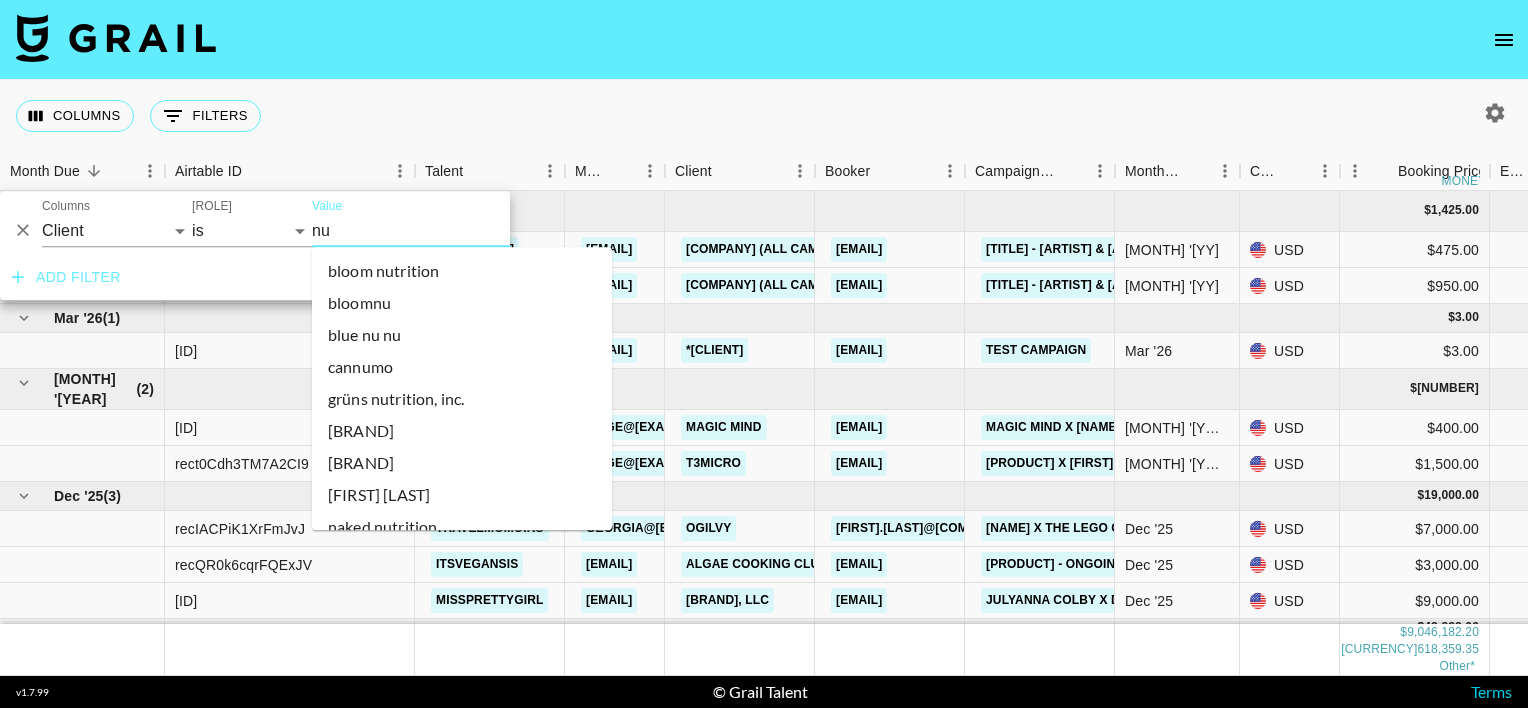 type on "n" 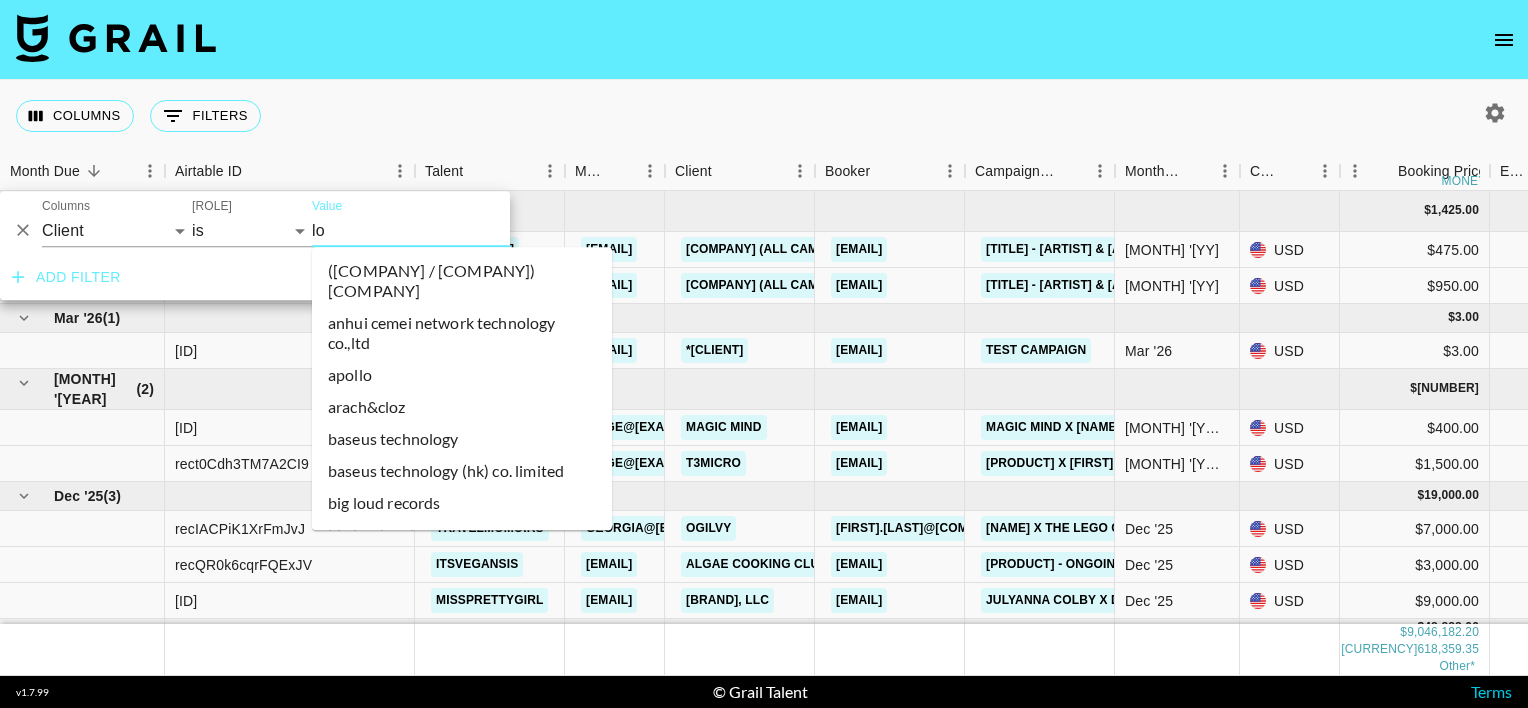 type on "l" 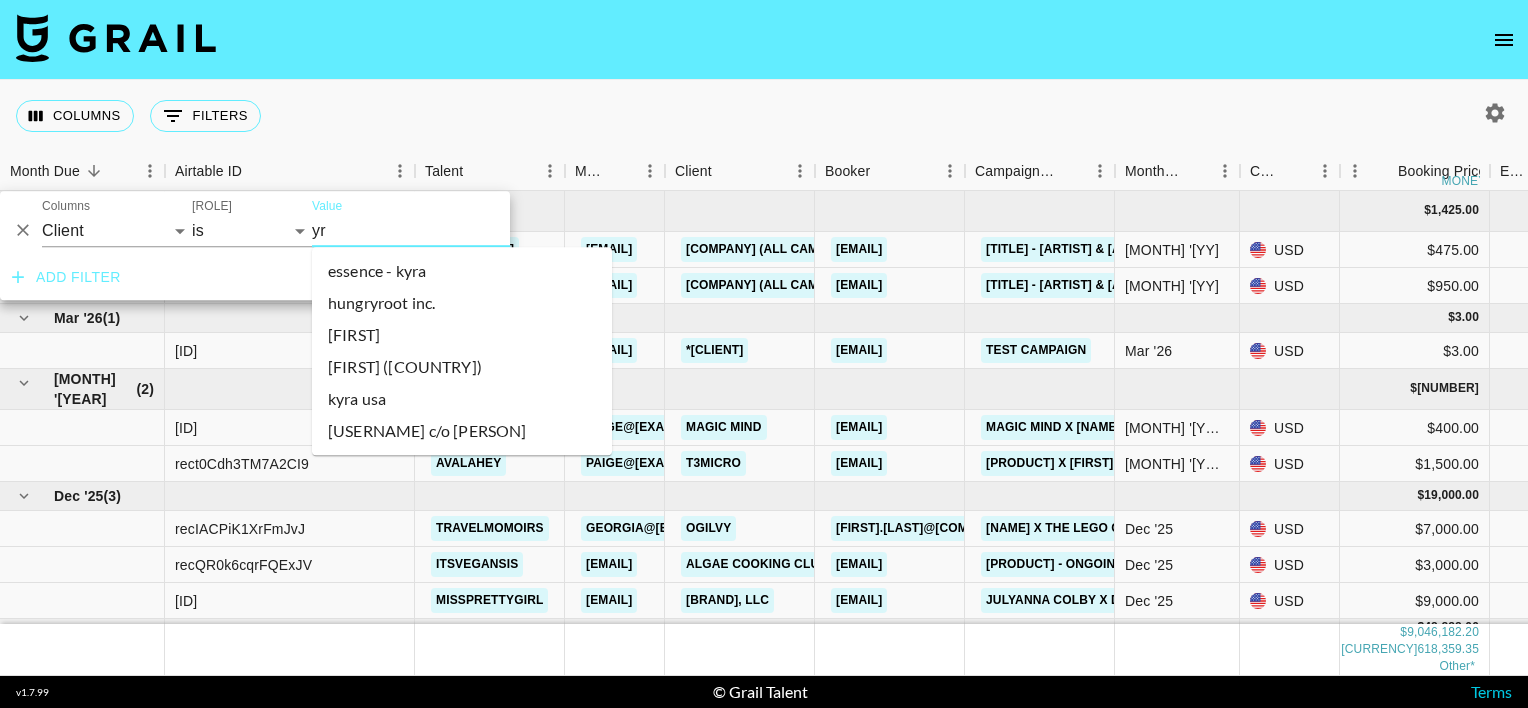 type on "y" 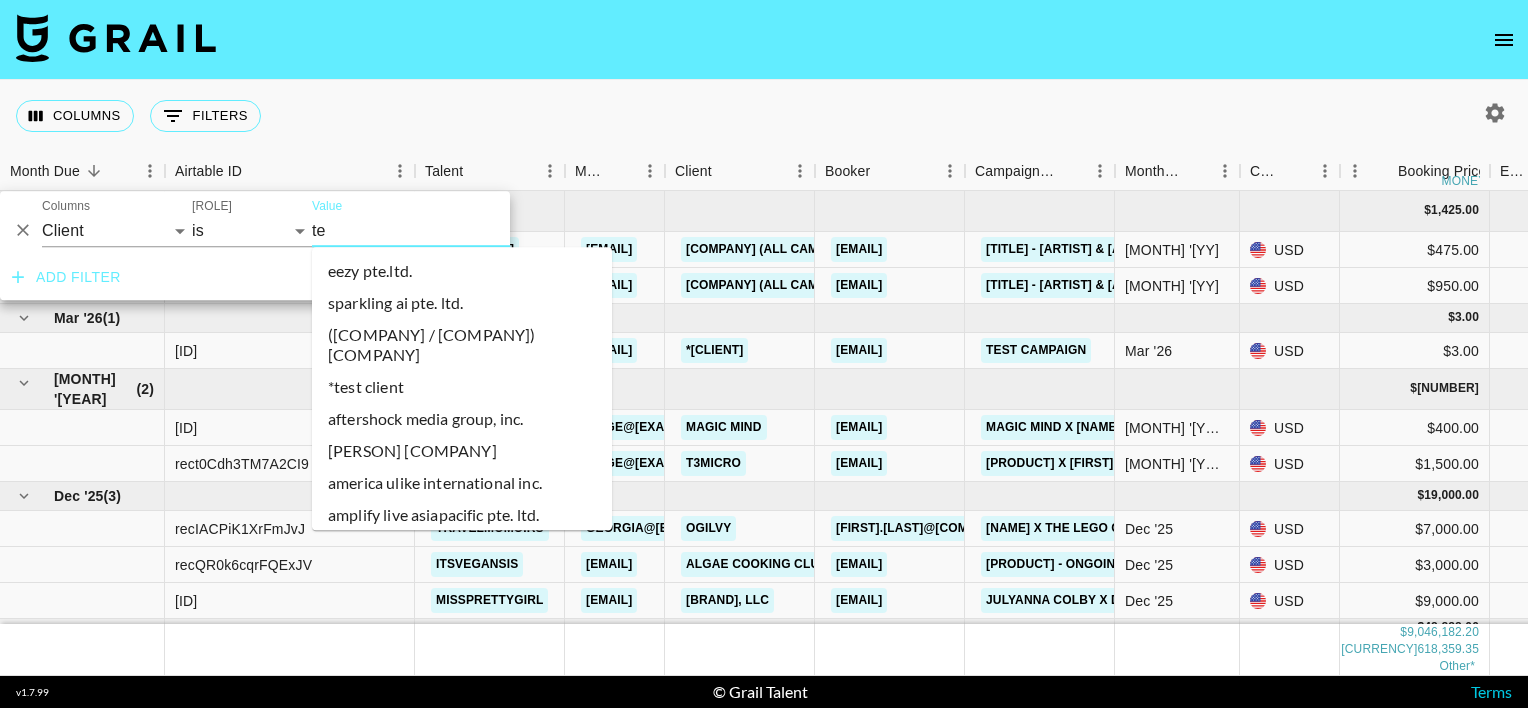 type on "t" 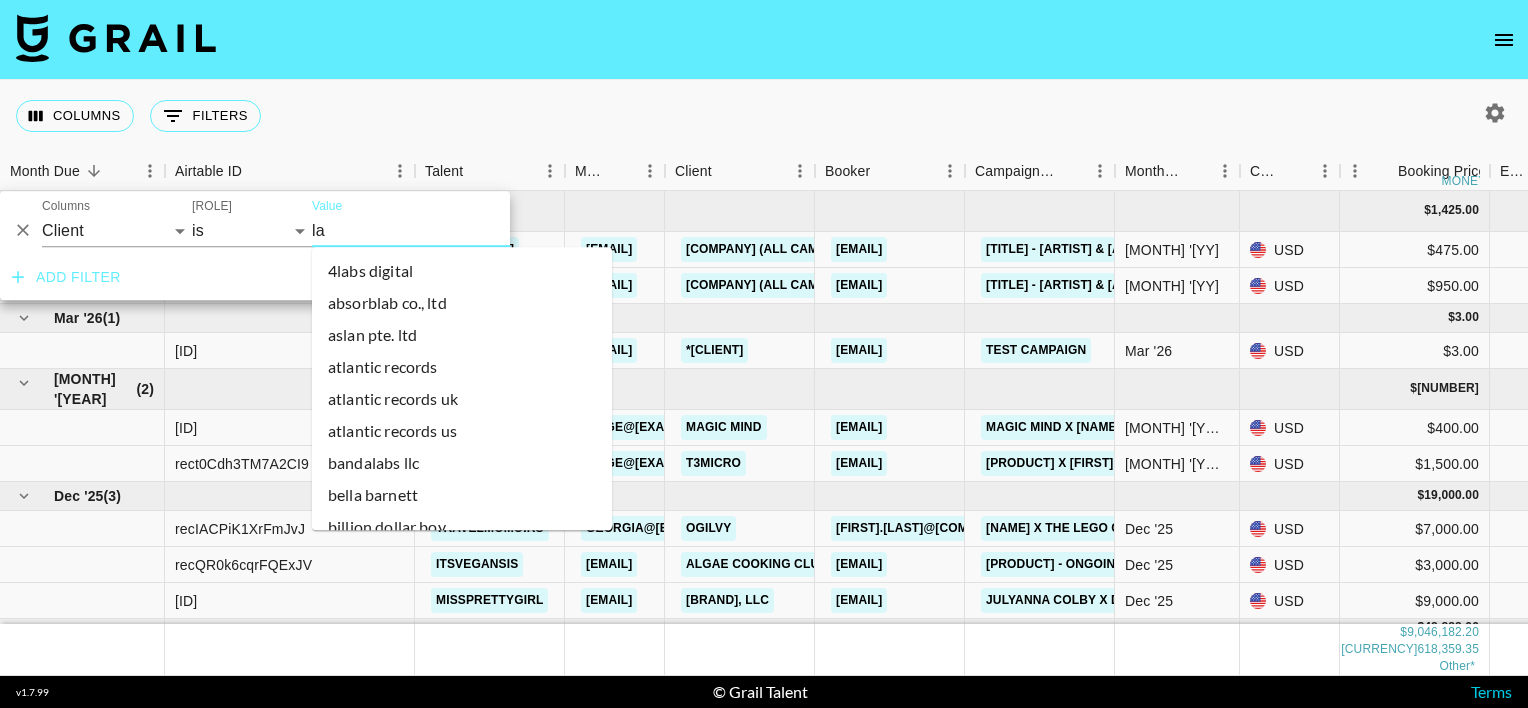 type on "l" 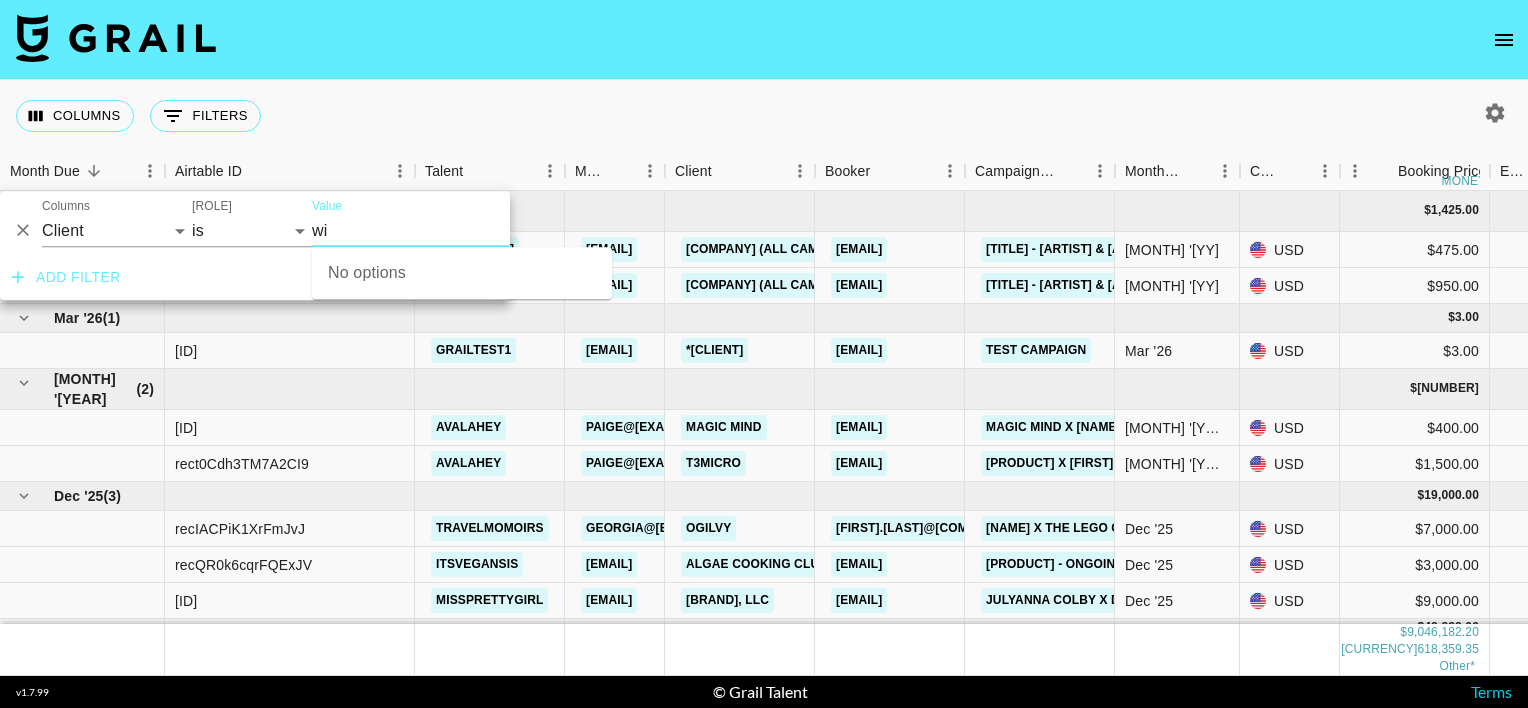 type on "w" 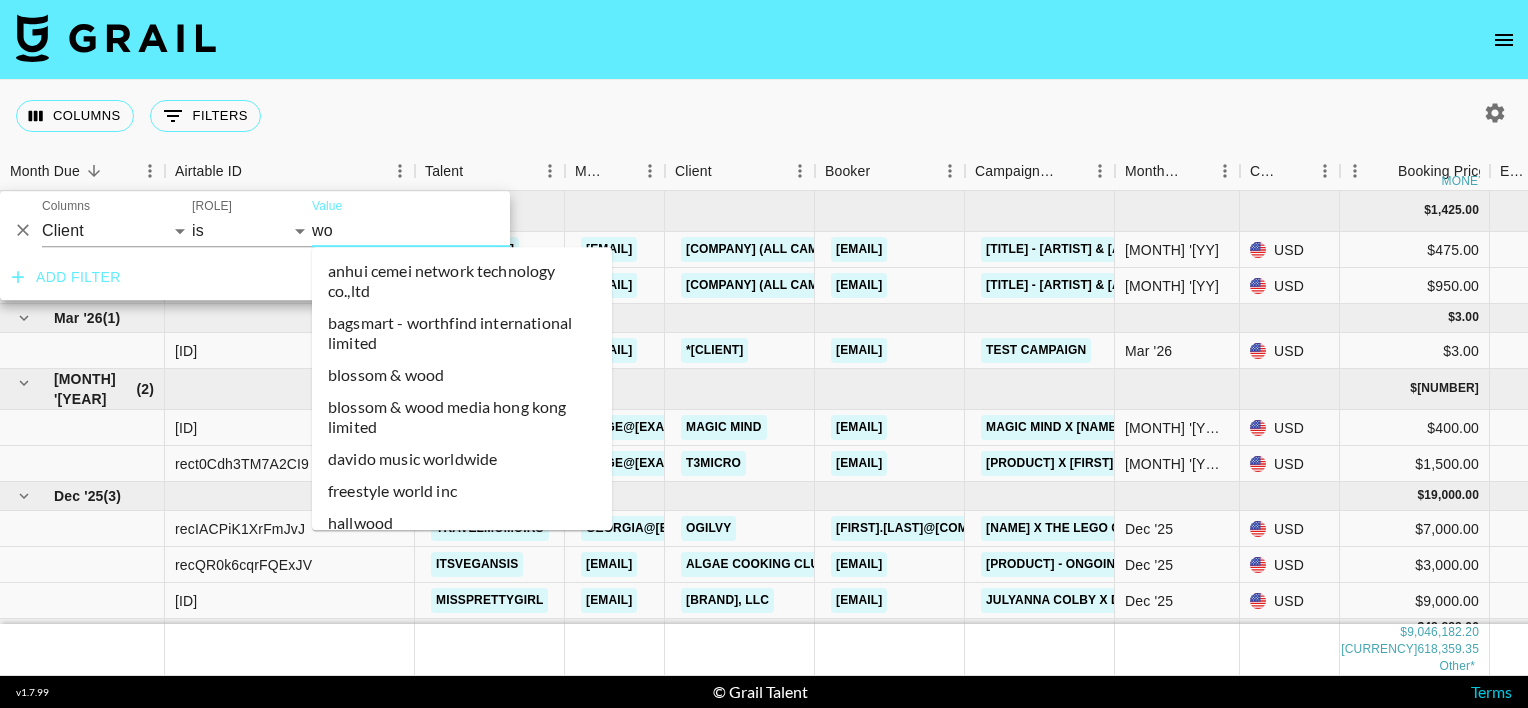 type on "w" 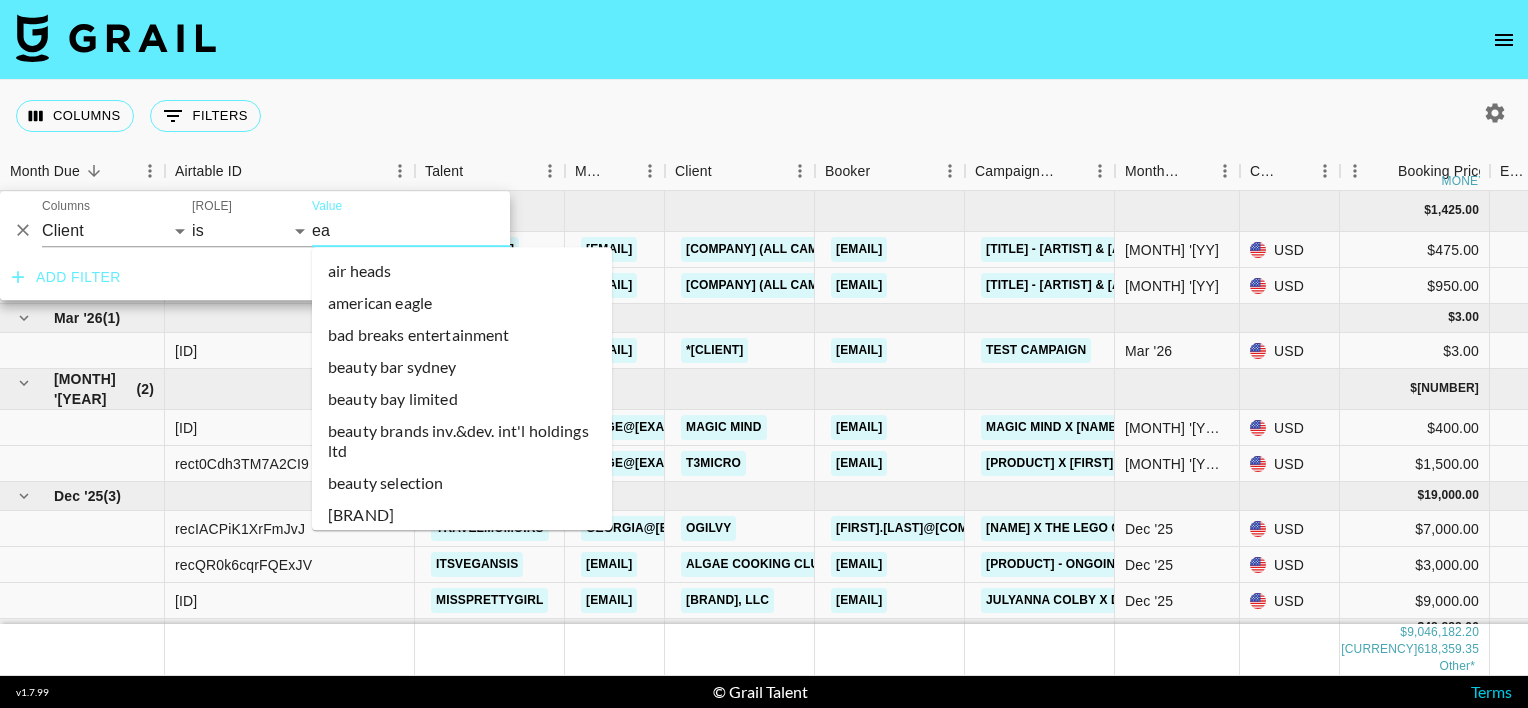 type on "e" 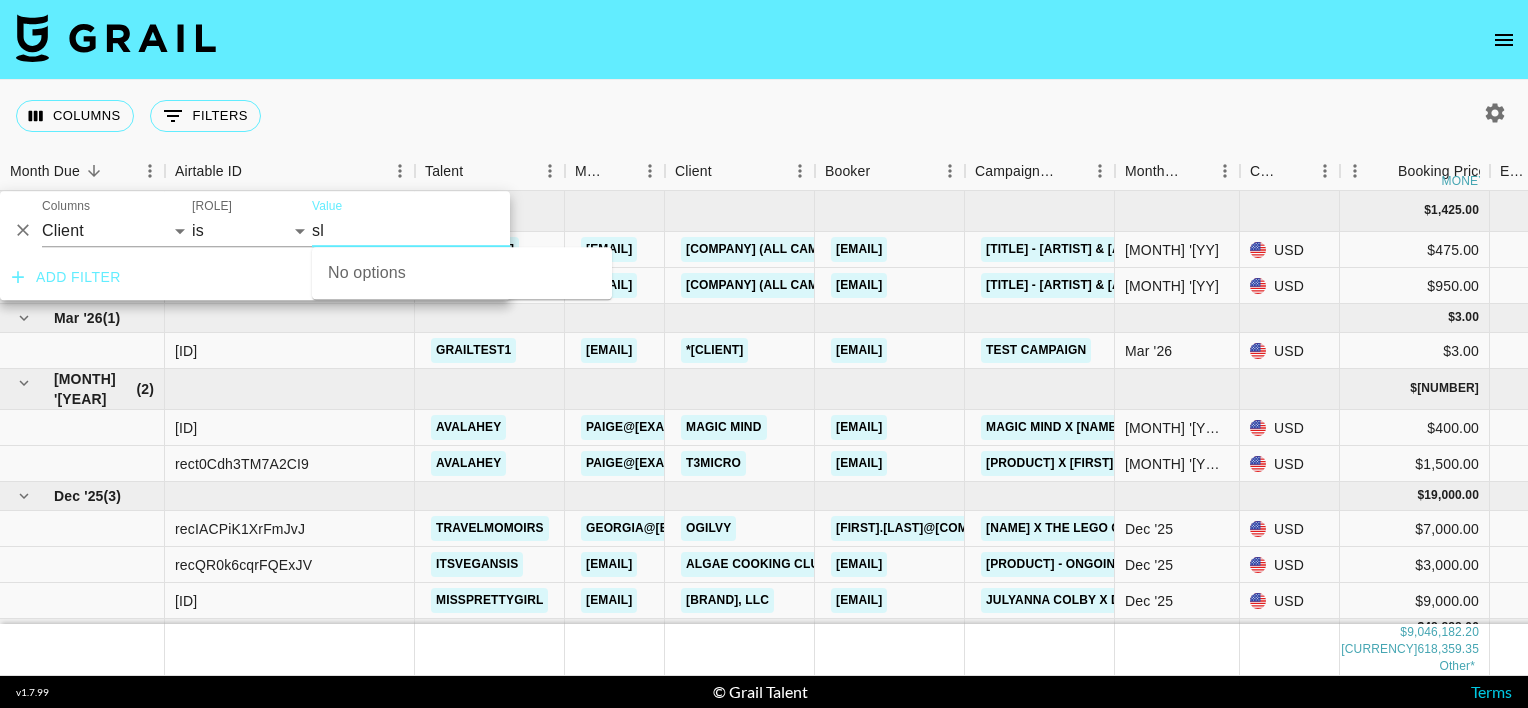 type on "s" 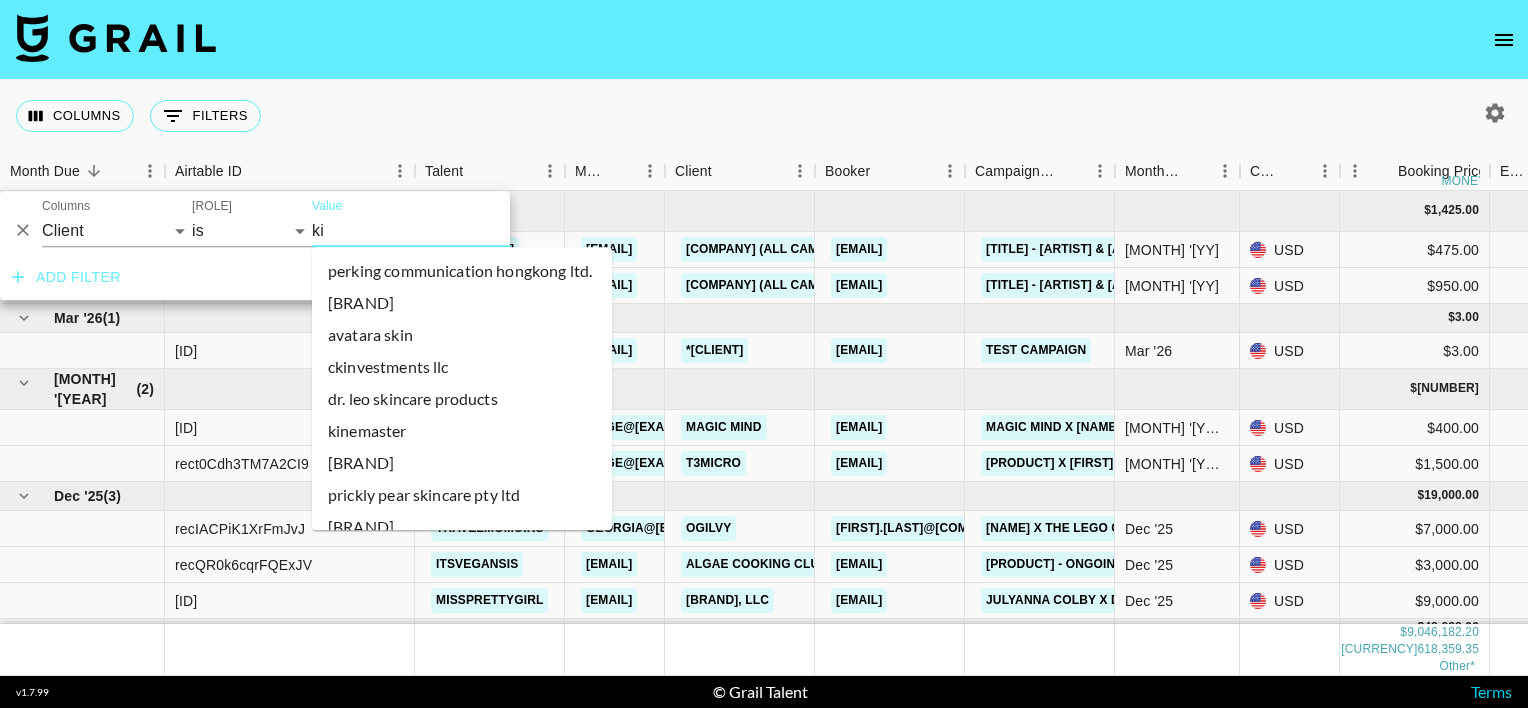 type on "k" 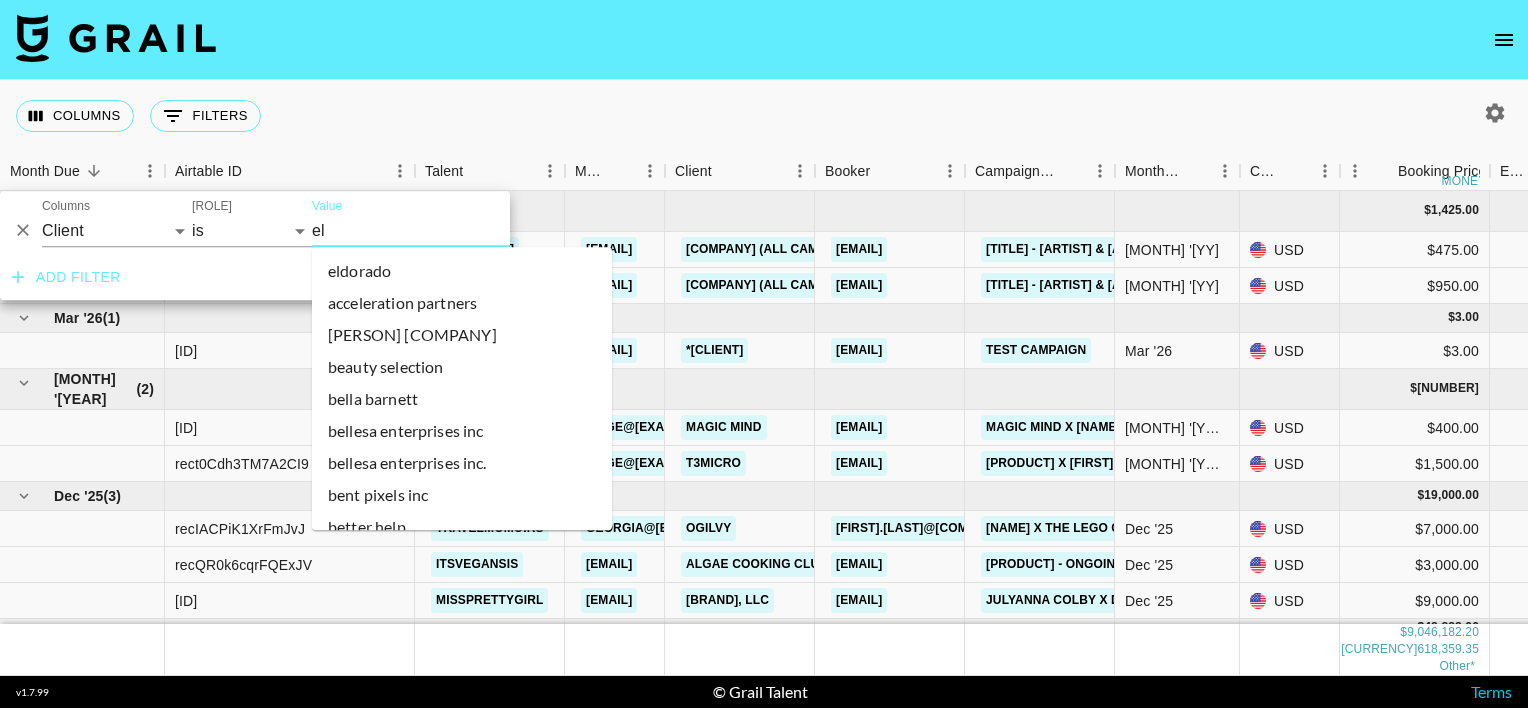 type on "e" 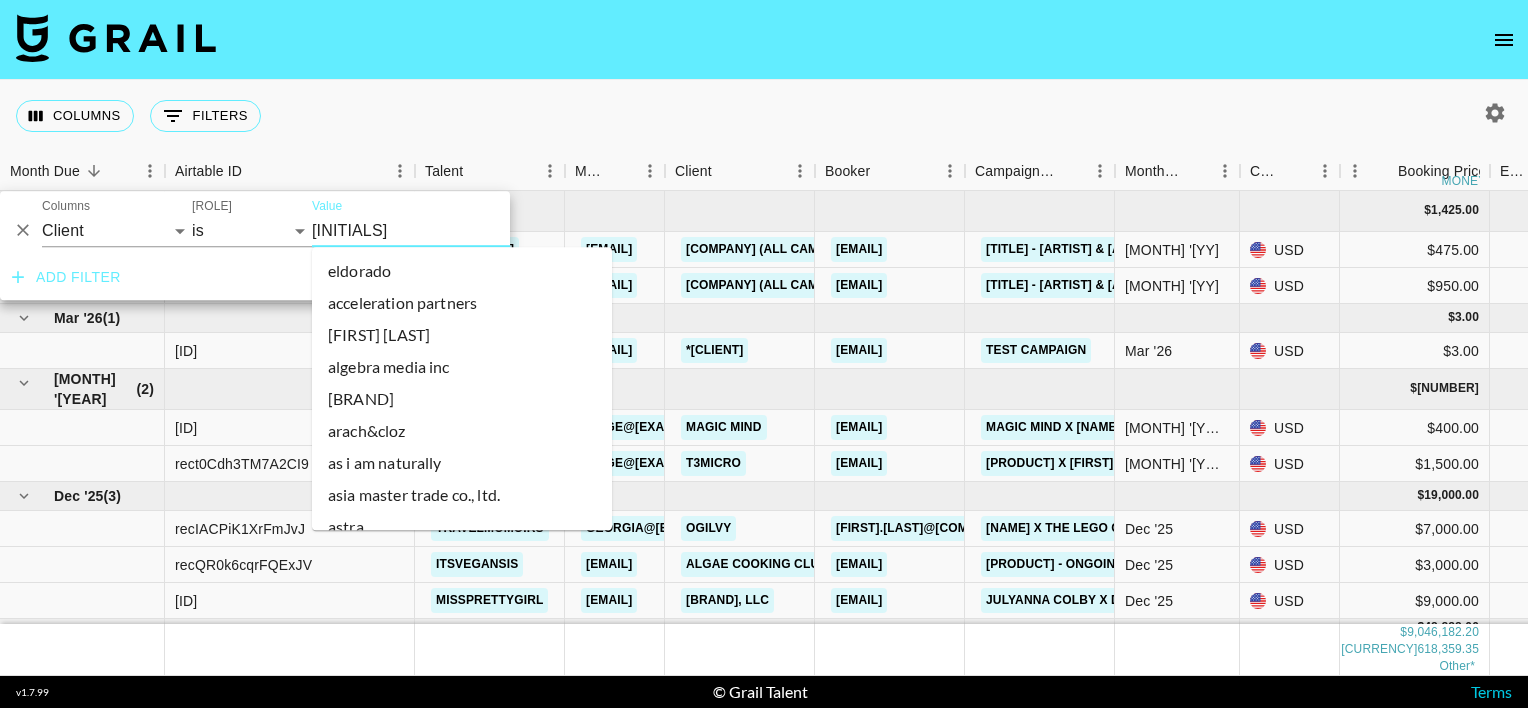 type on "r" 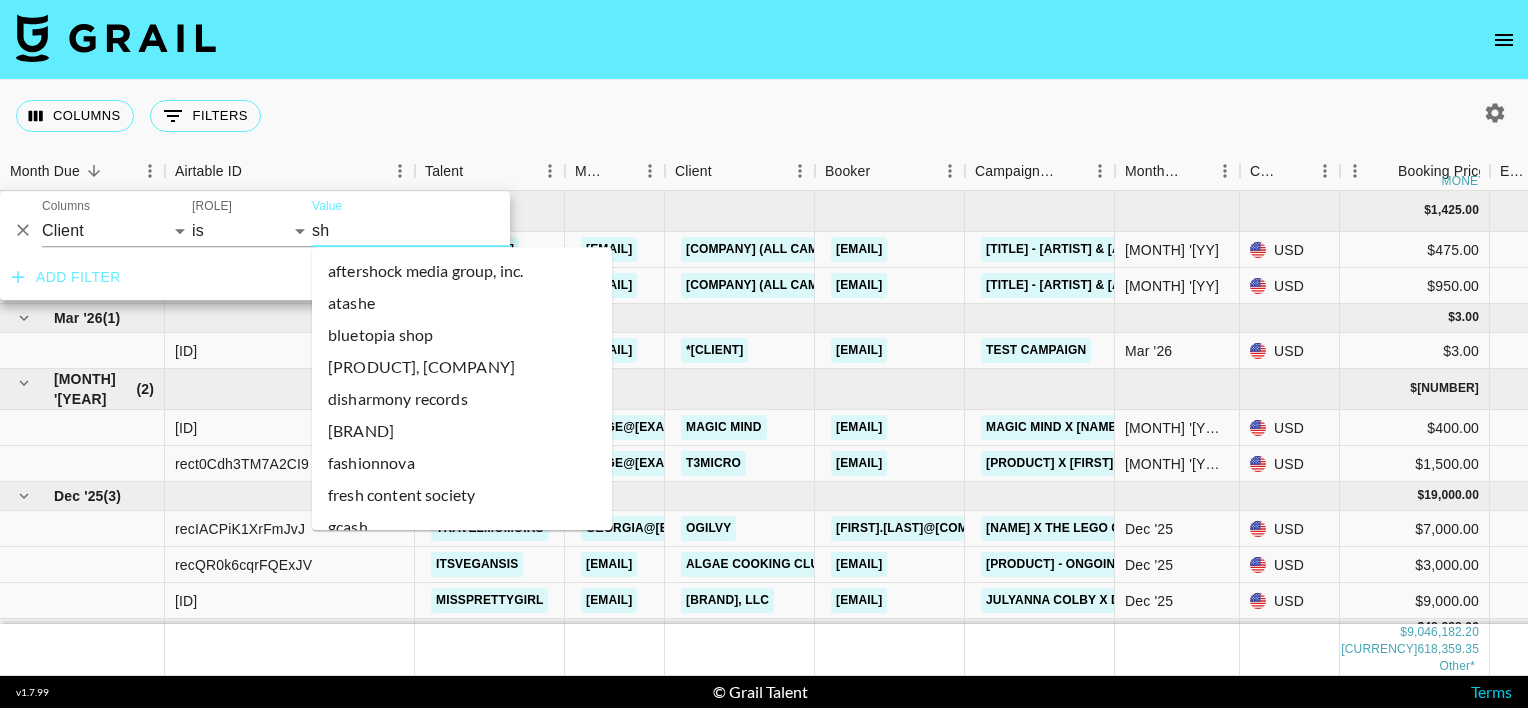 type on "s" 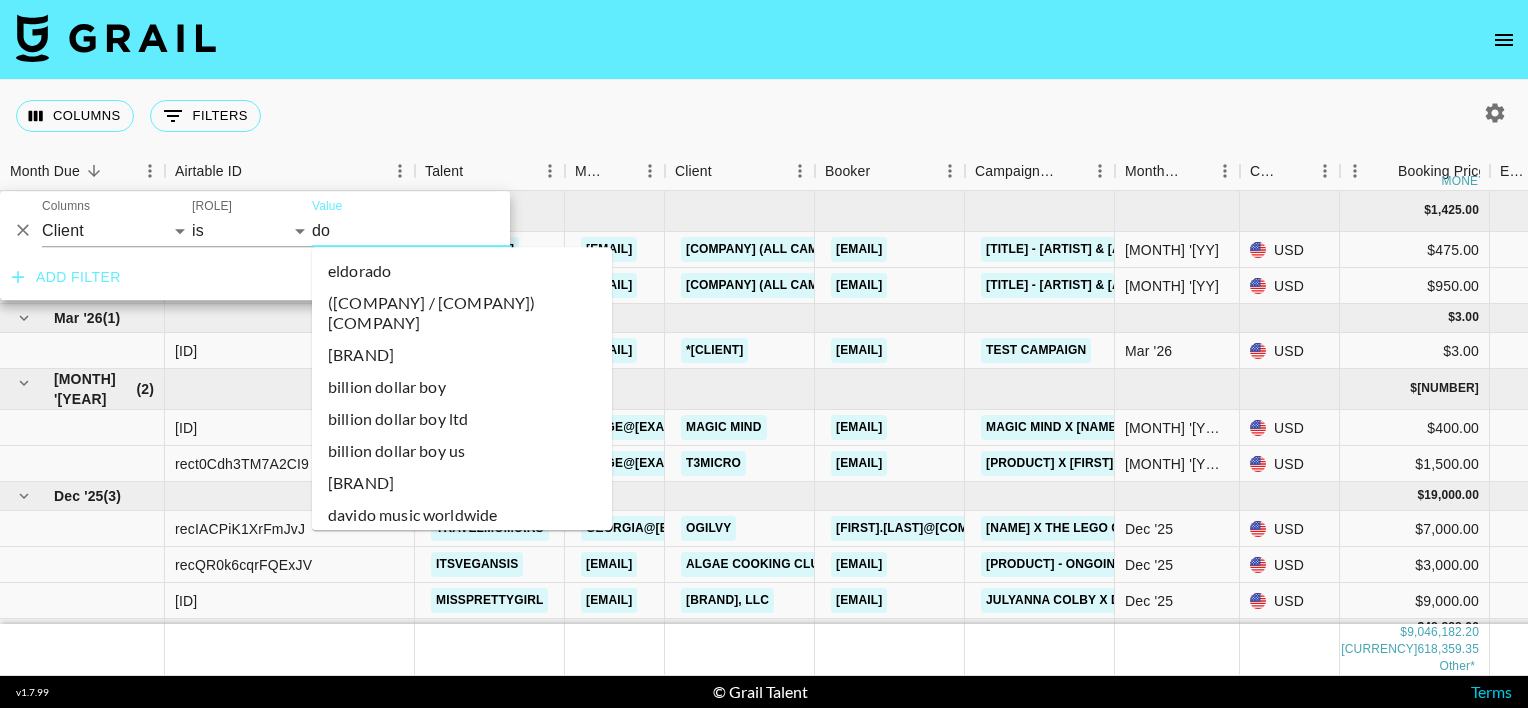 type on "doo" 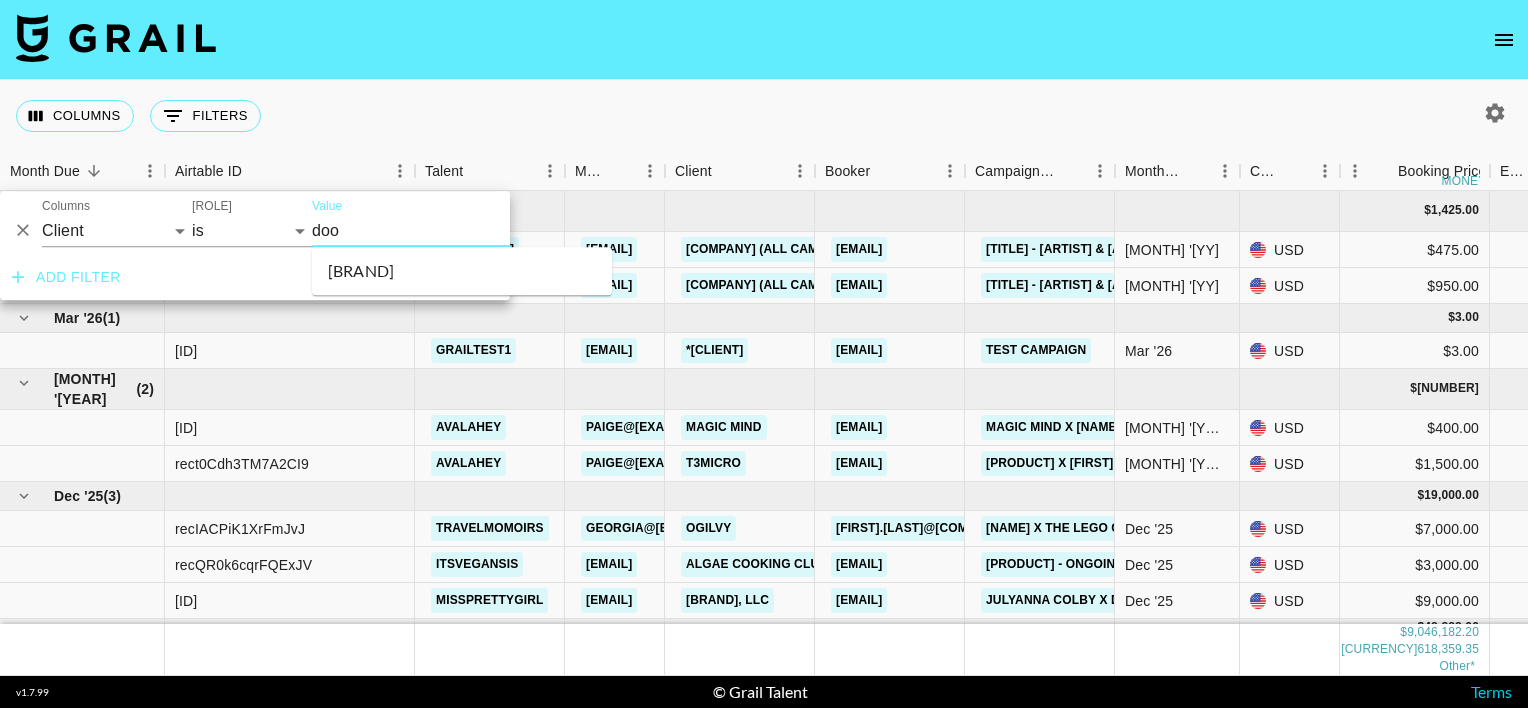 click on "[BRAND]" at bounding box center (462, 271) 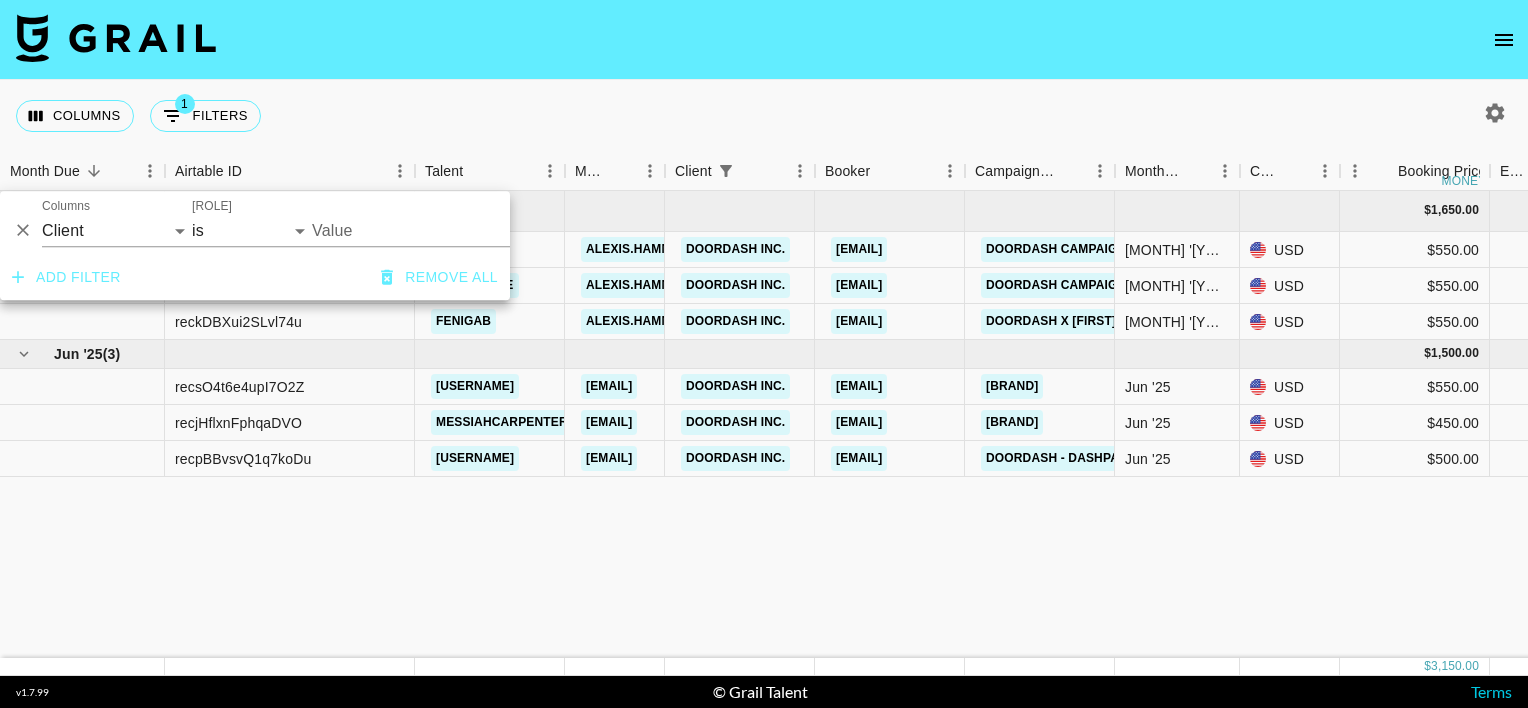 type on "DoorDash Inc." 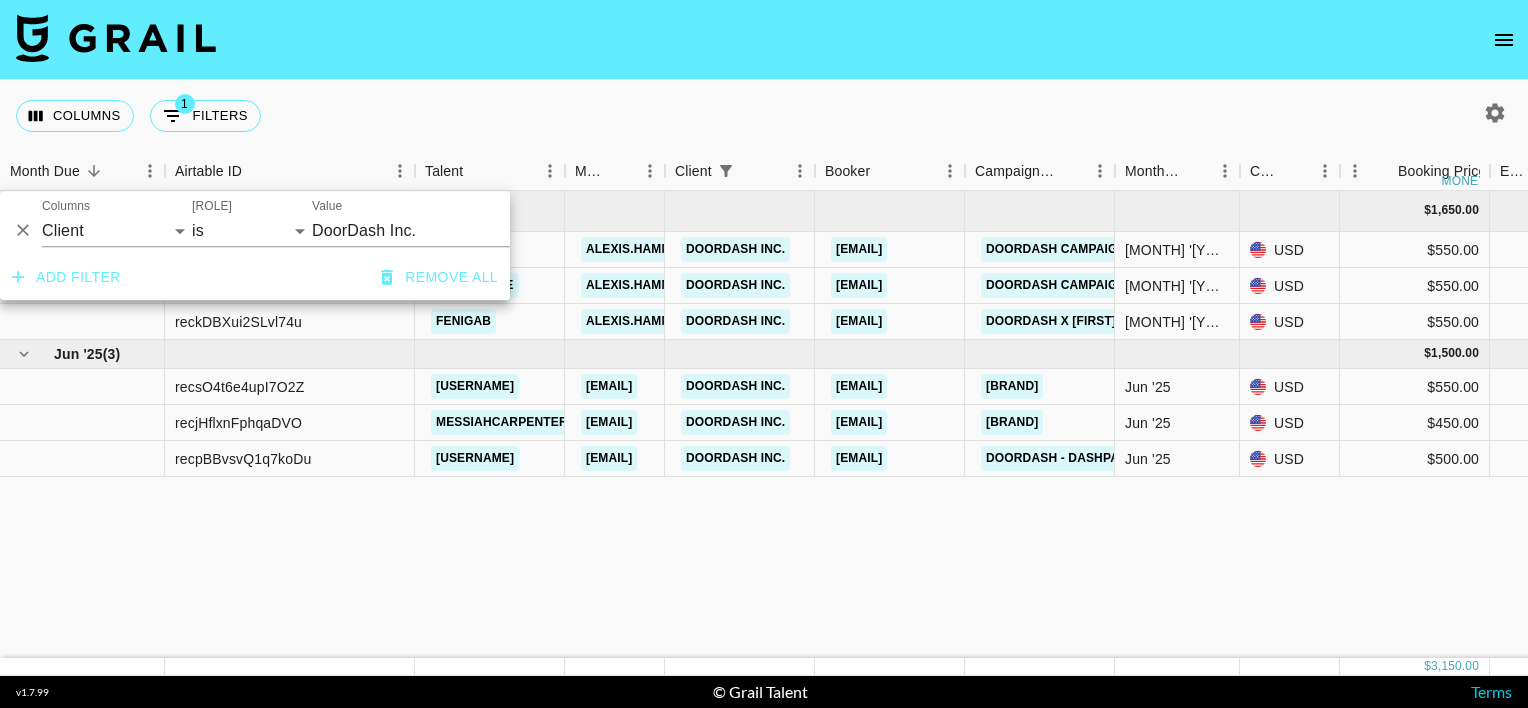 click on "Columns 1 Filters + Booking" at bounding box center (764, 116) 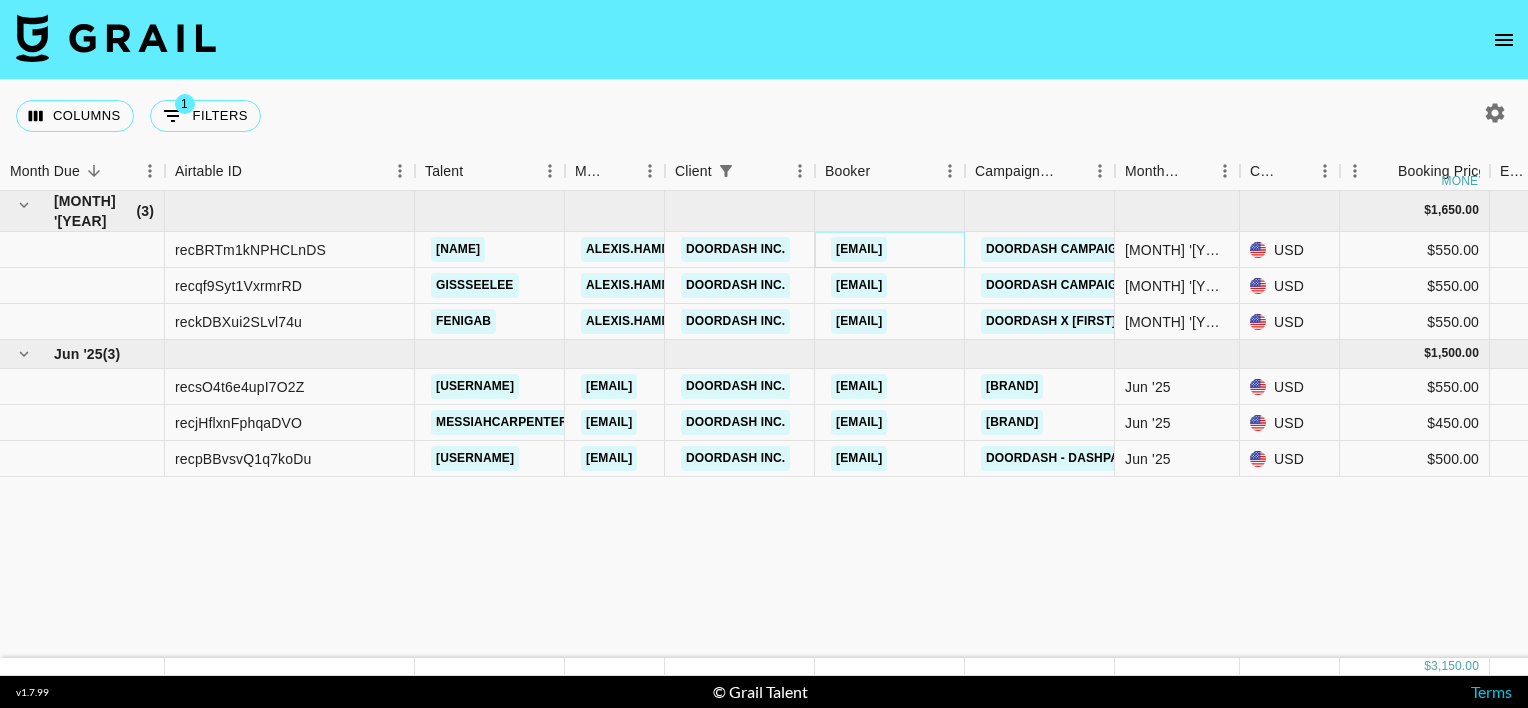 click on "[EMAIL]" at bounding box center [859, 249] 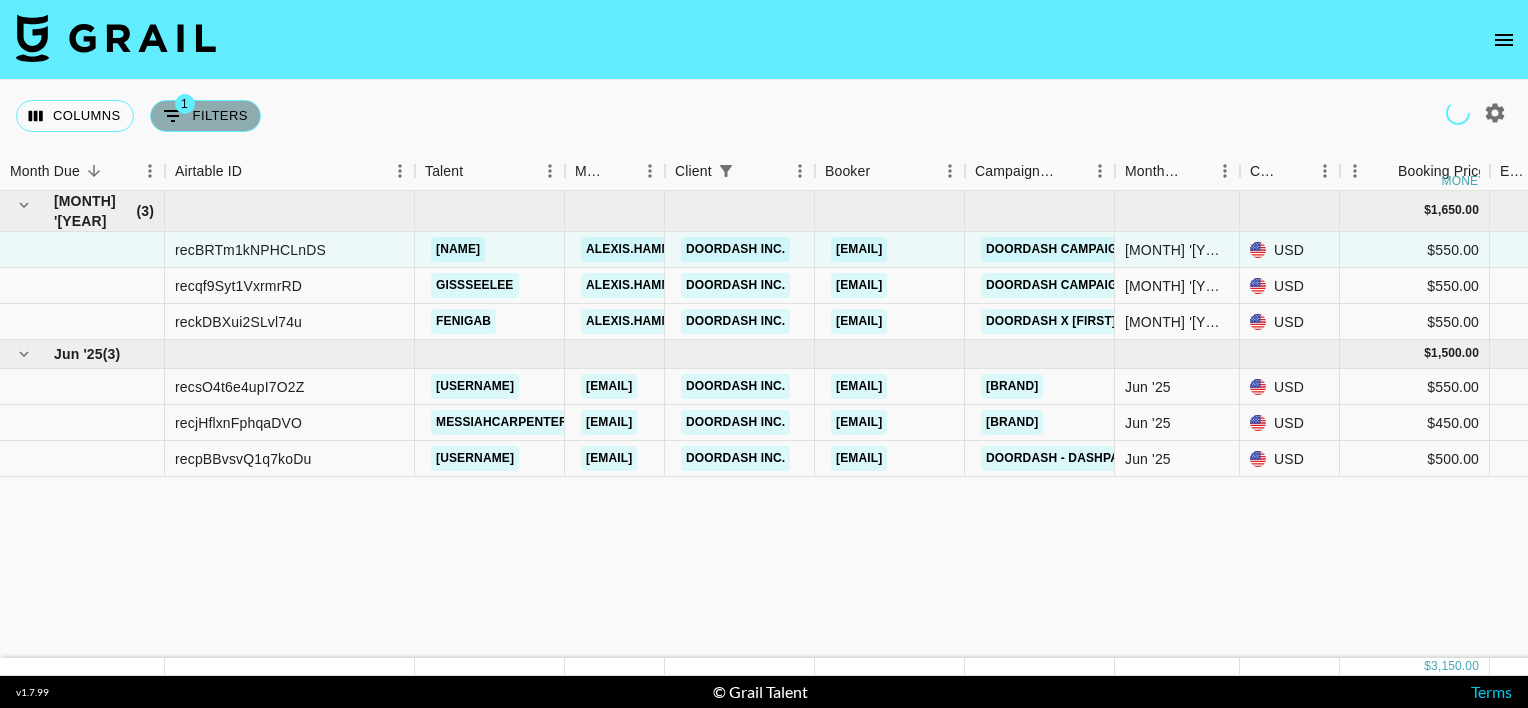 click on "1 Filters" at bounding box center (205, 116) 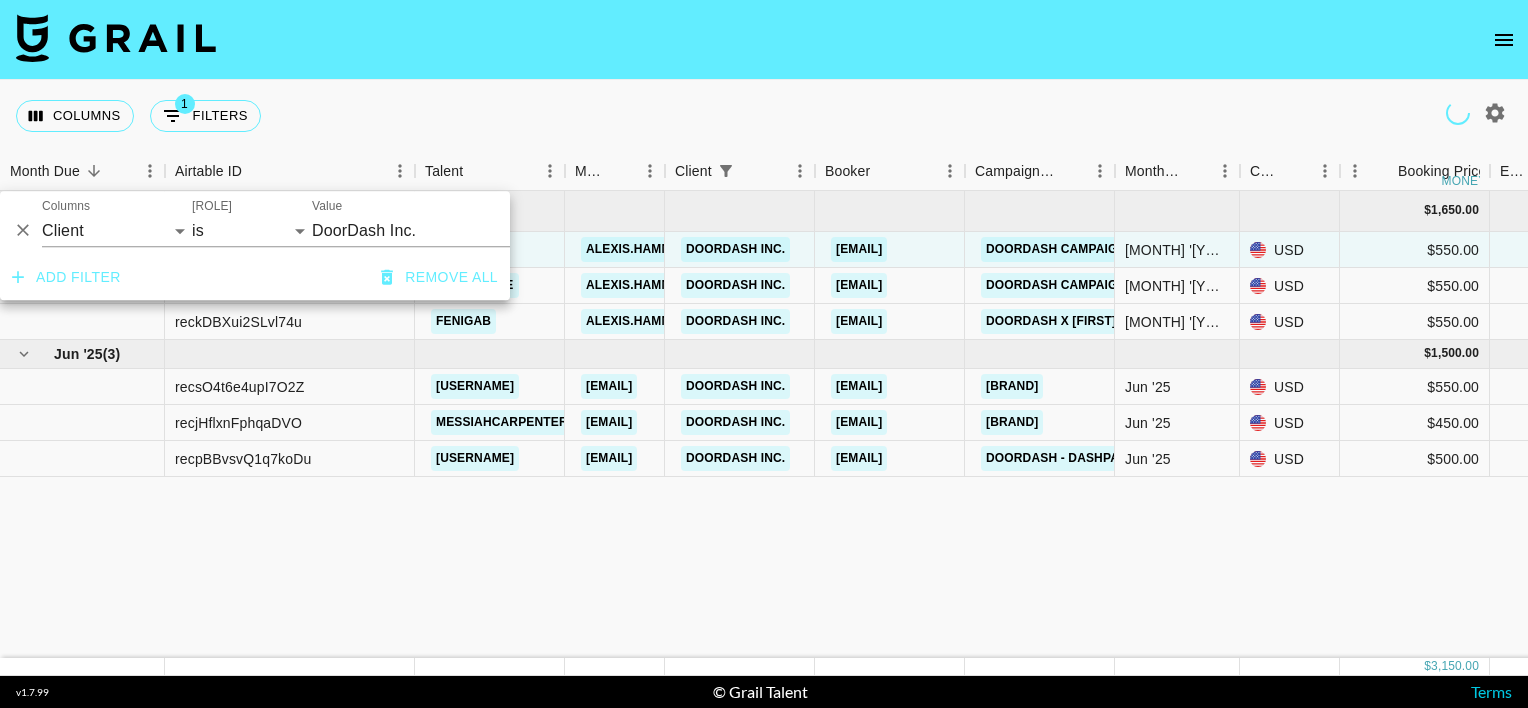click on "DoorDash Inc." at bounding box center (434, 230) 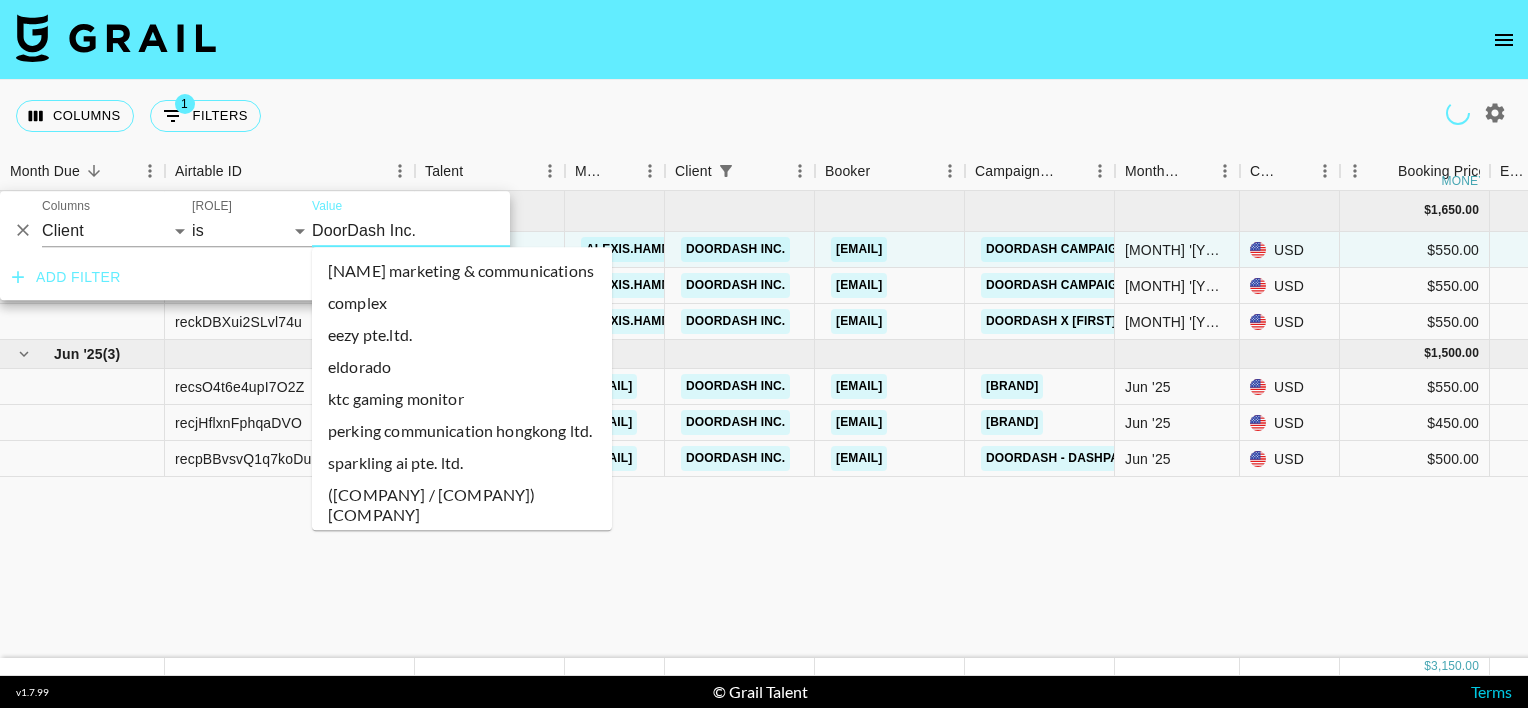 click on "DoorDash Inc." at bounding box center [434, 230] 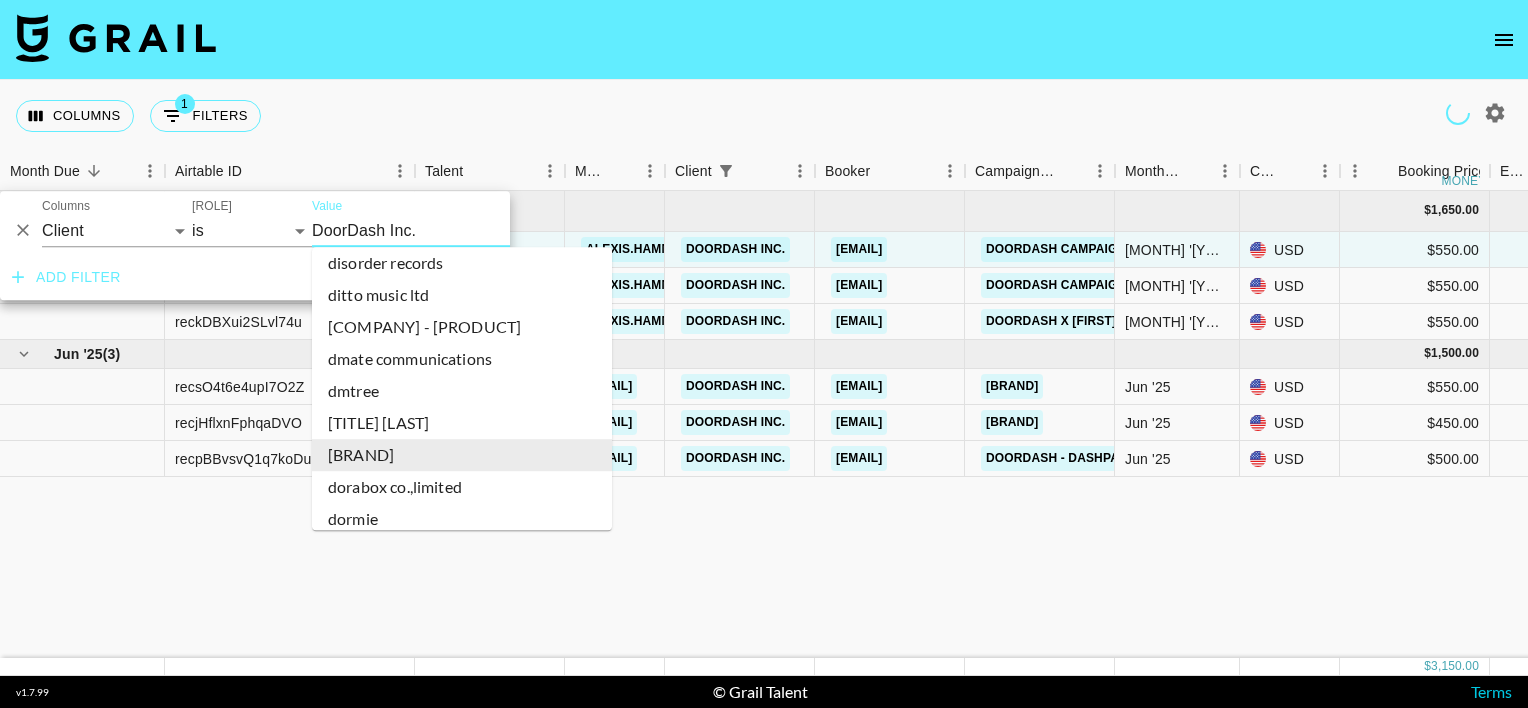 click on "DoorDash Inc." at bounding box center [434, 230] 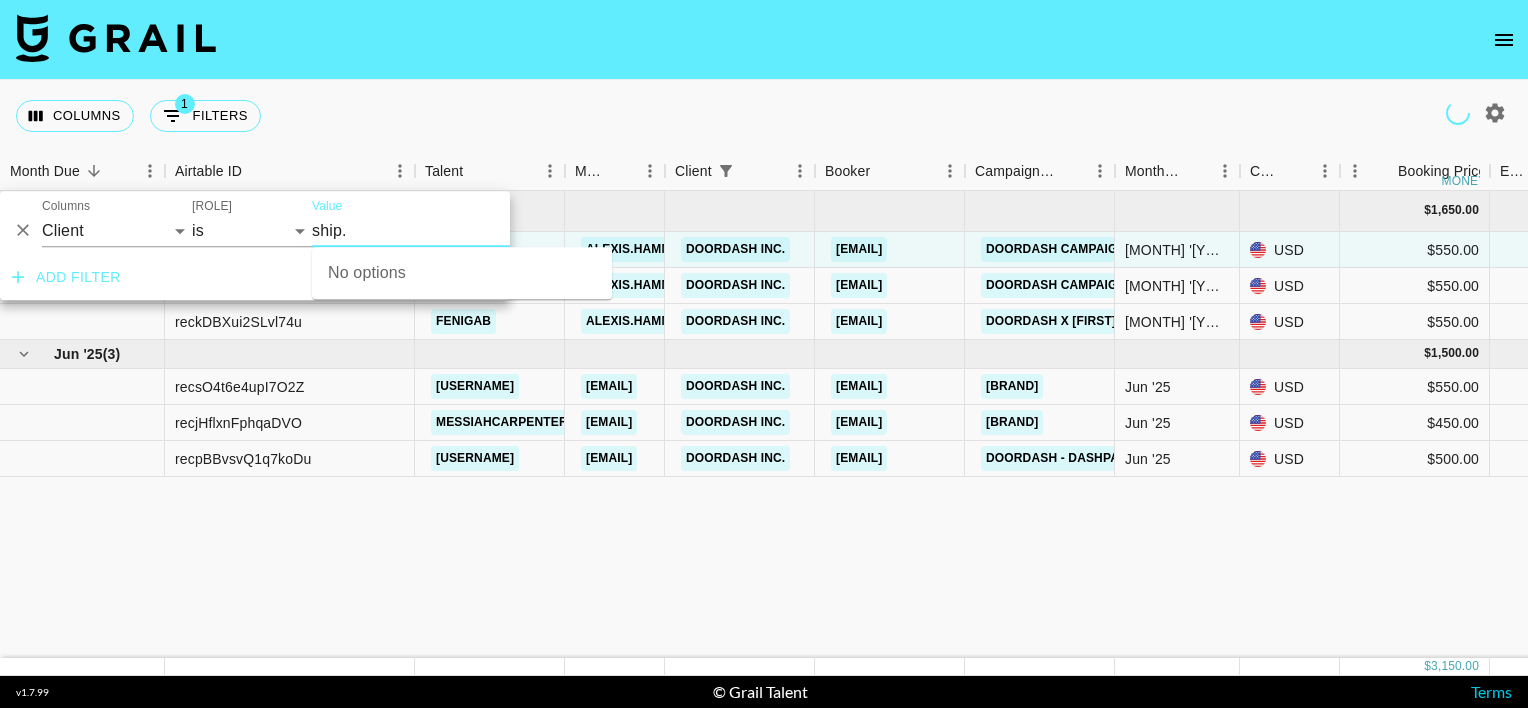 type on "[ACTION]" 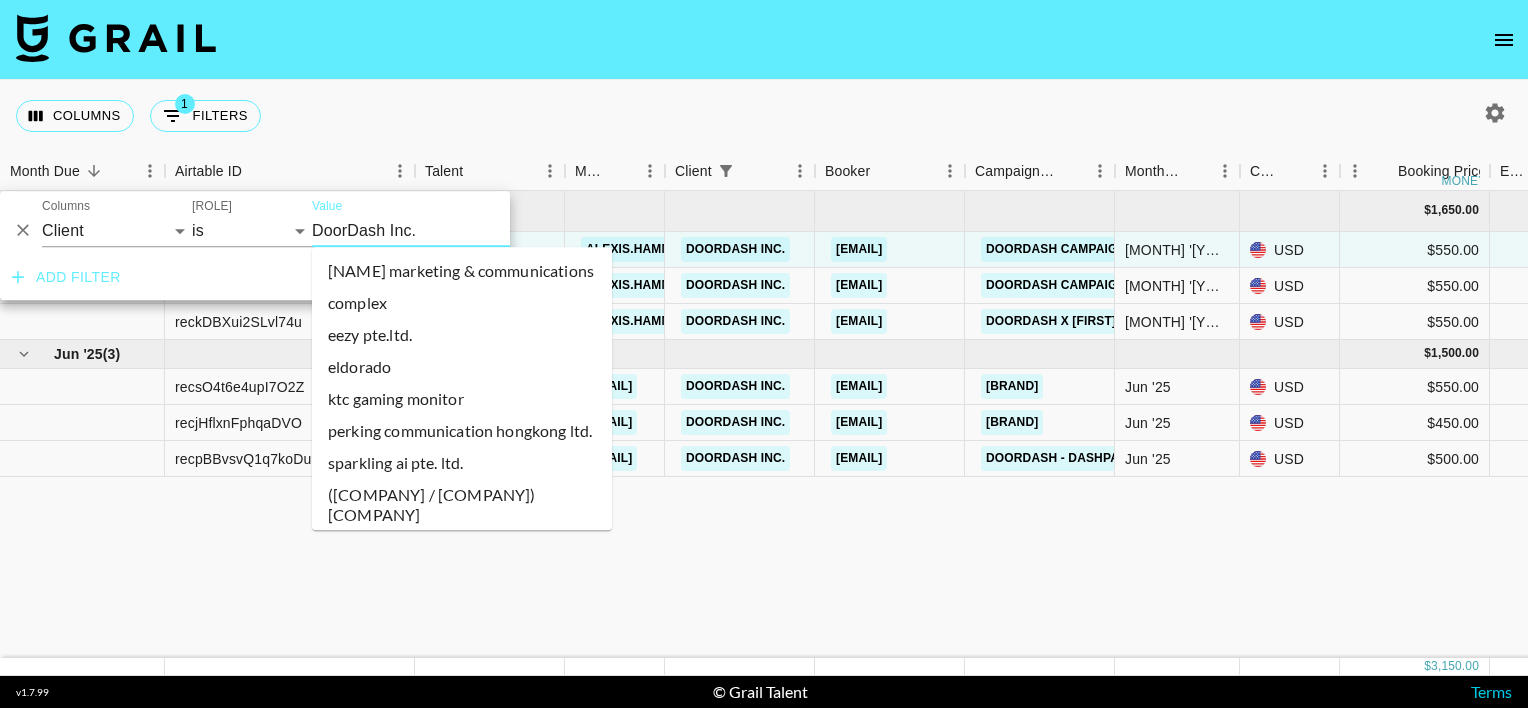 click on "DoorDash Inc." at bounding box center (434, 230) 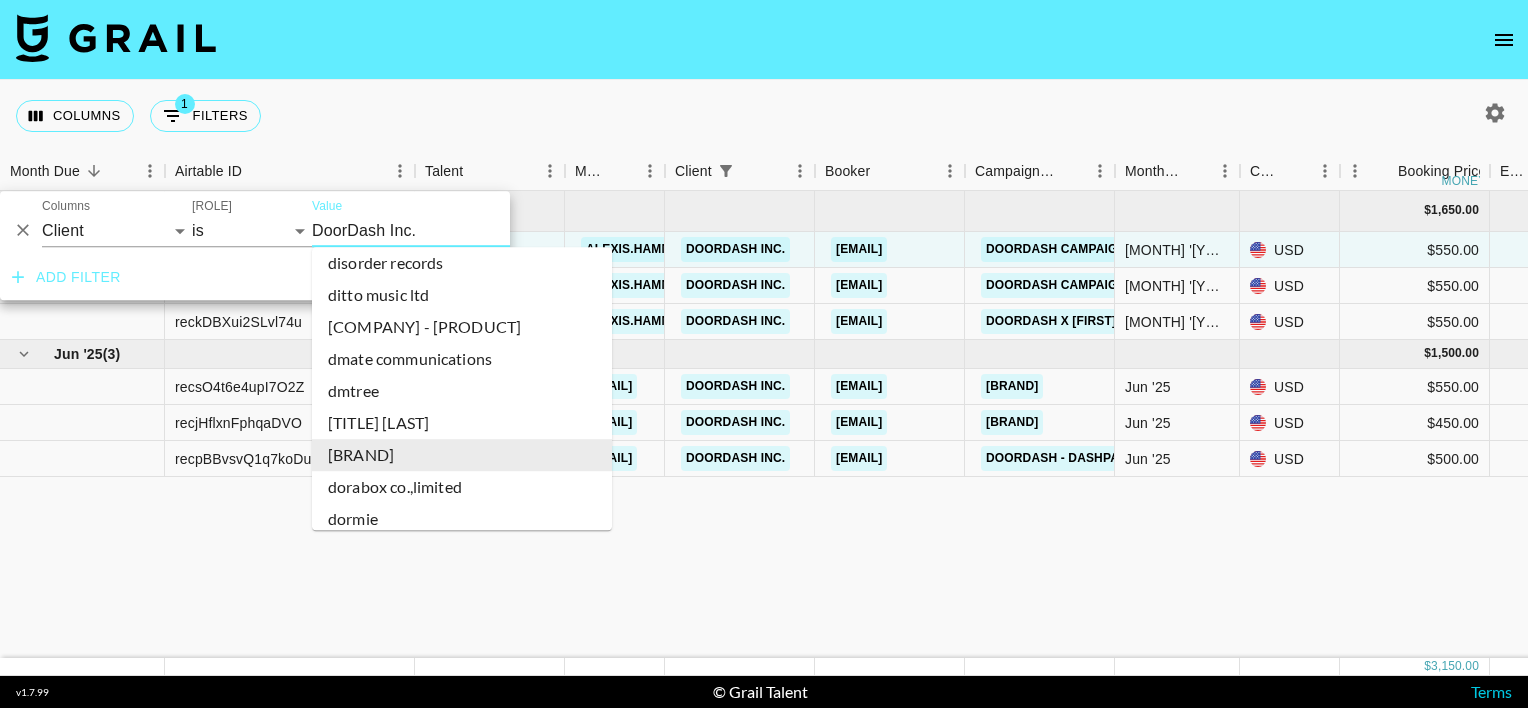 click on "DoorDash Inc." at bounding box center [434, 230] 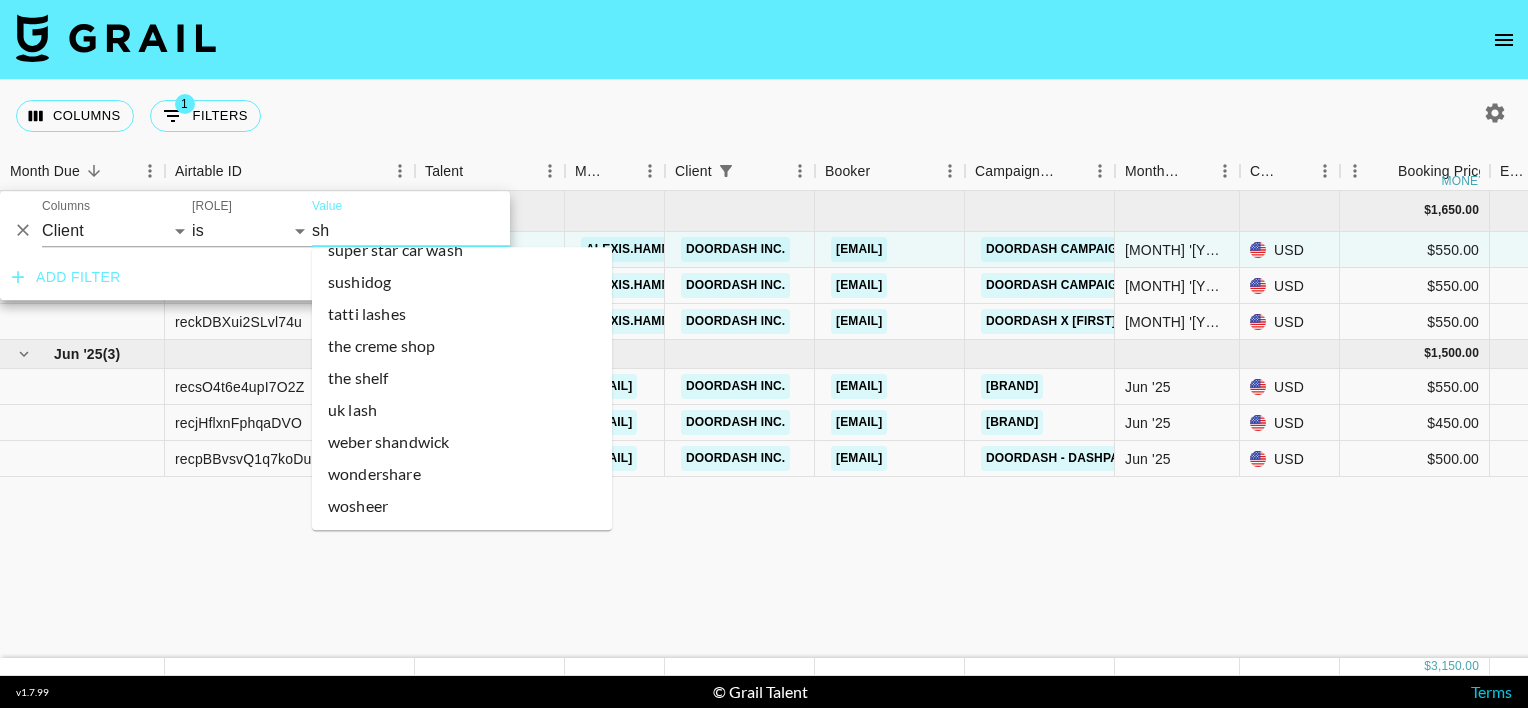 scroll, scrollTop: 0, scrollLeft: 0, axis: both 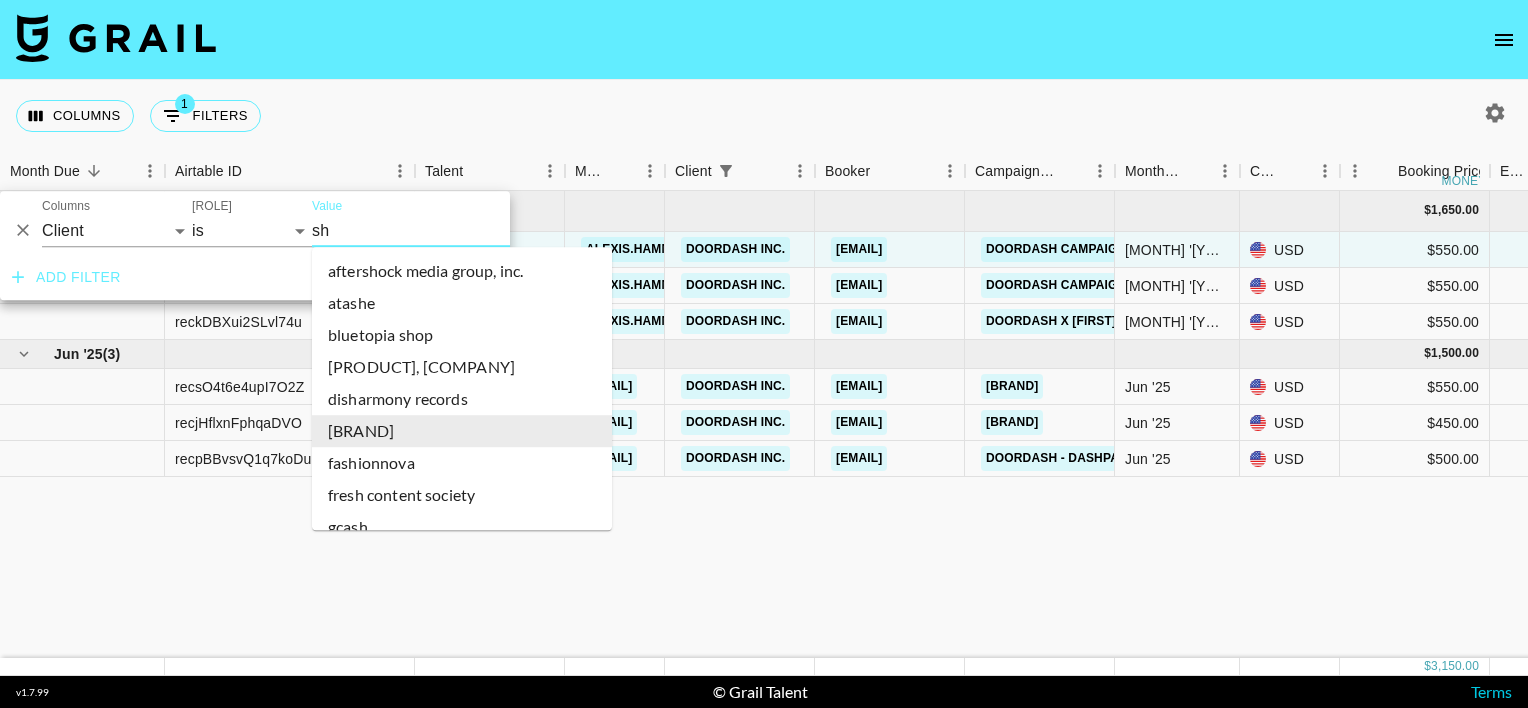 type on "s" 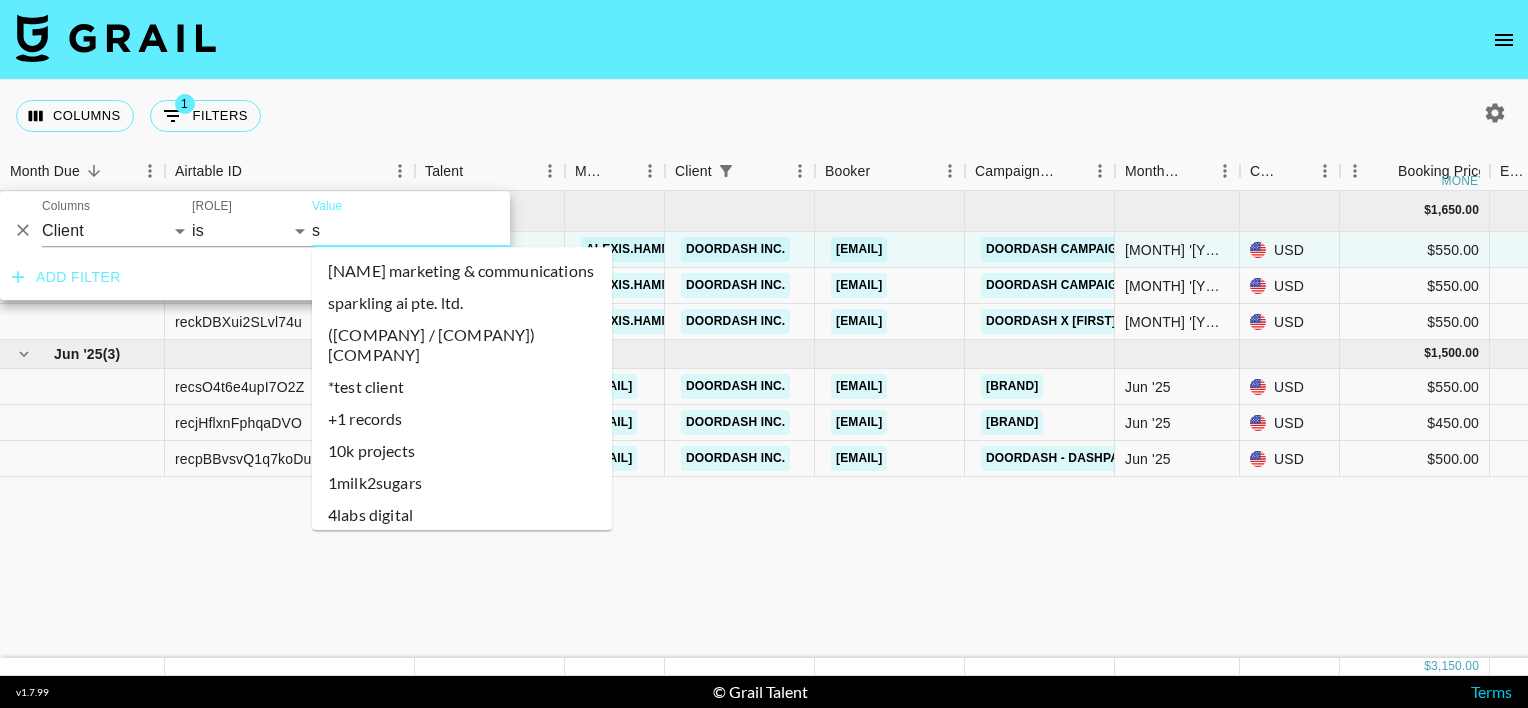 scroll, scrollTop: 4580, scrollLeft: 0, axis: vertical 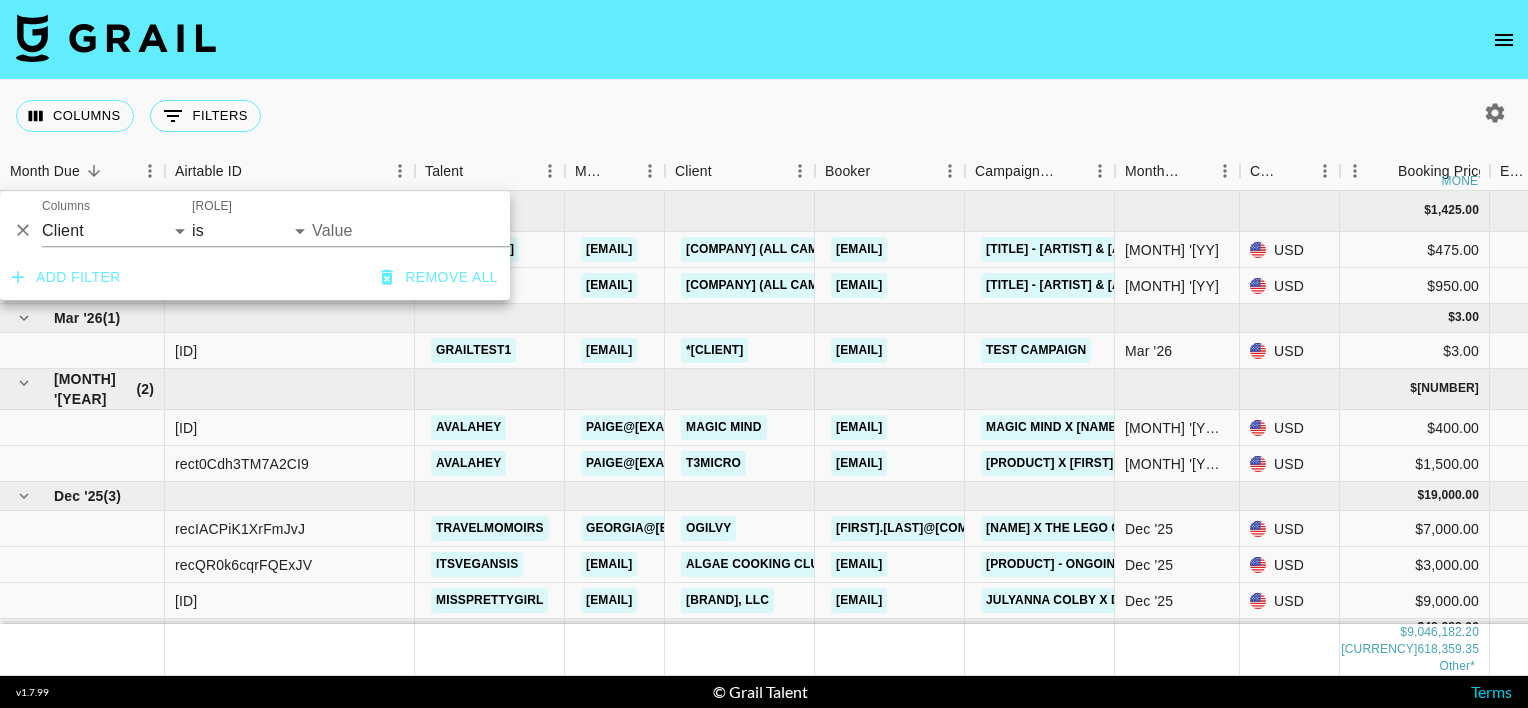 click on "Value" at bounding box center [447, 230] 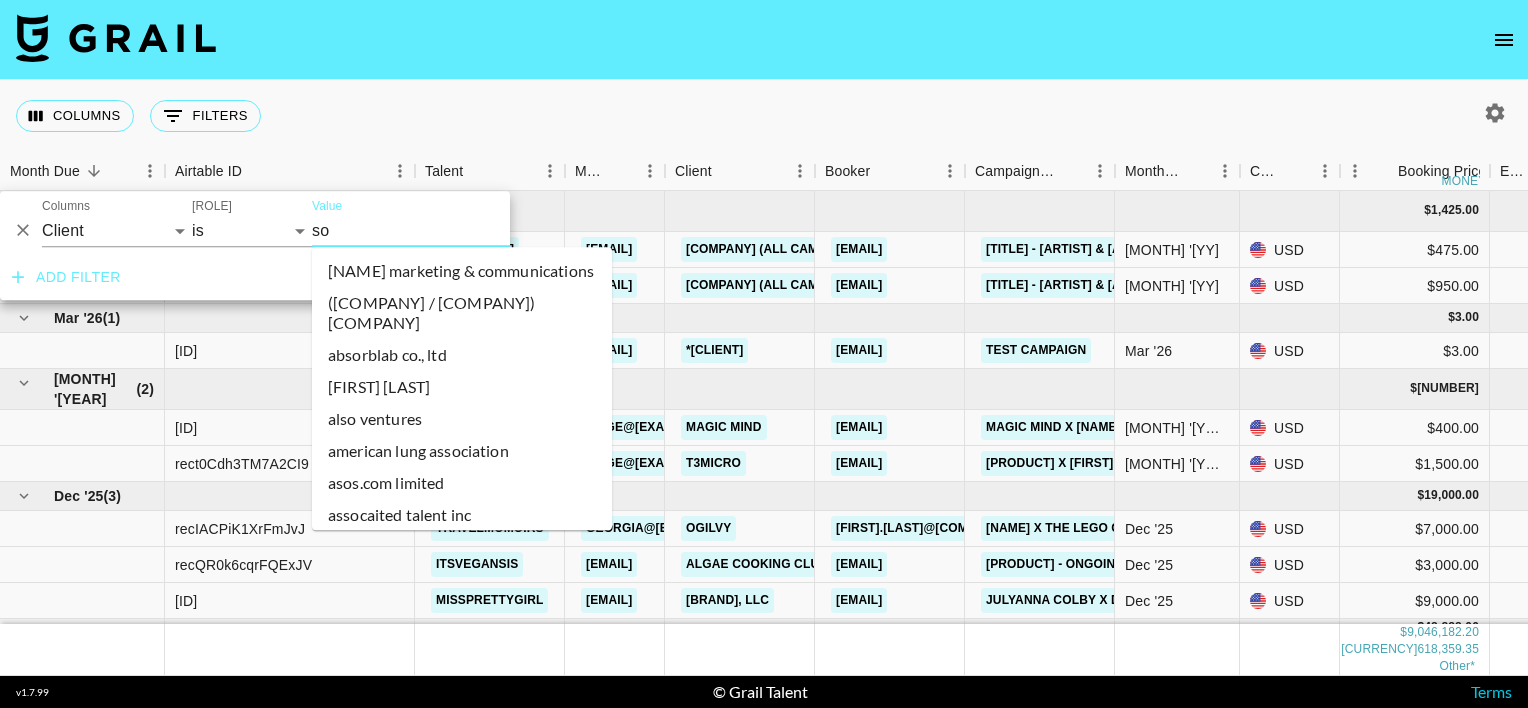type on "s" 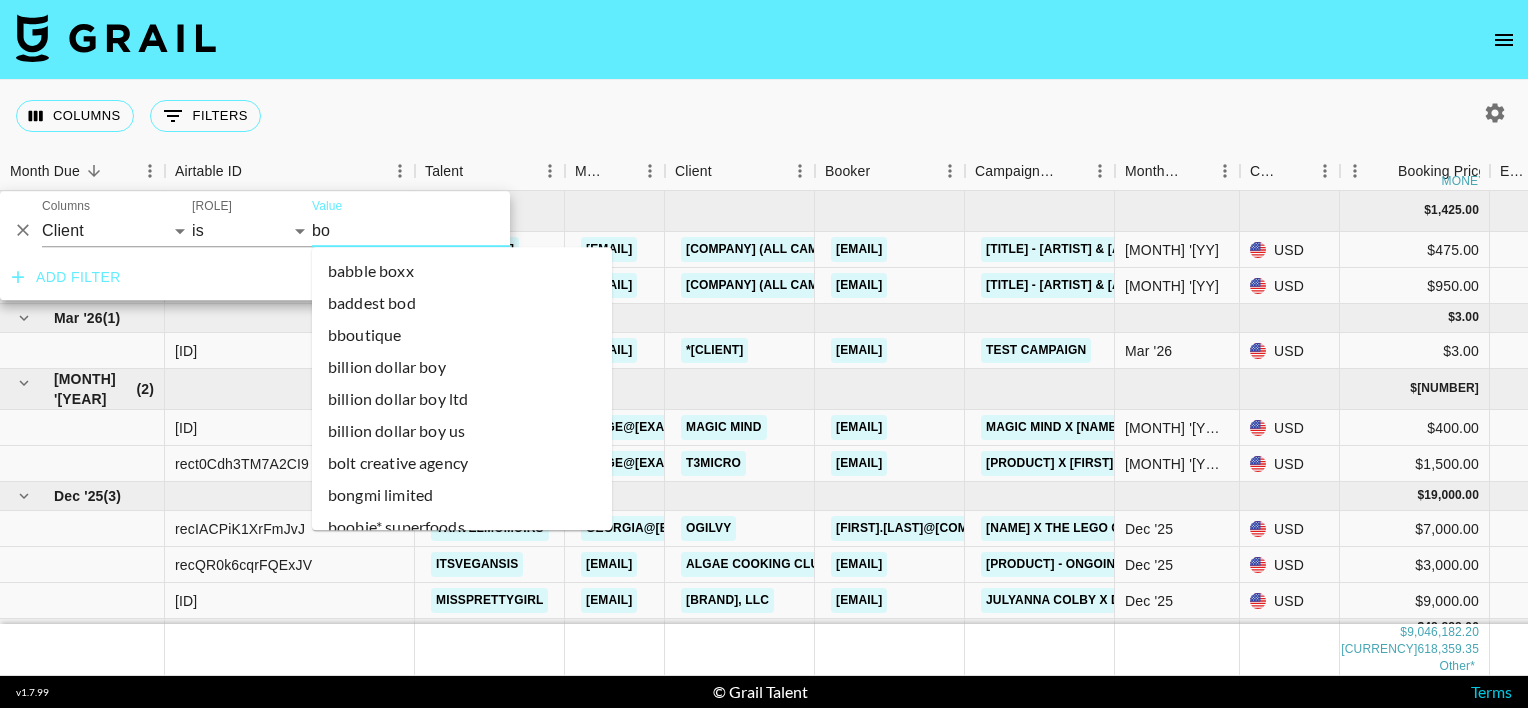 type on "b" 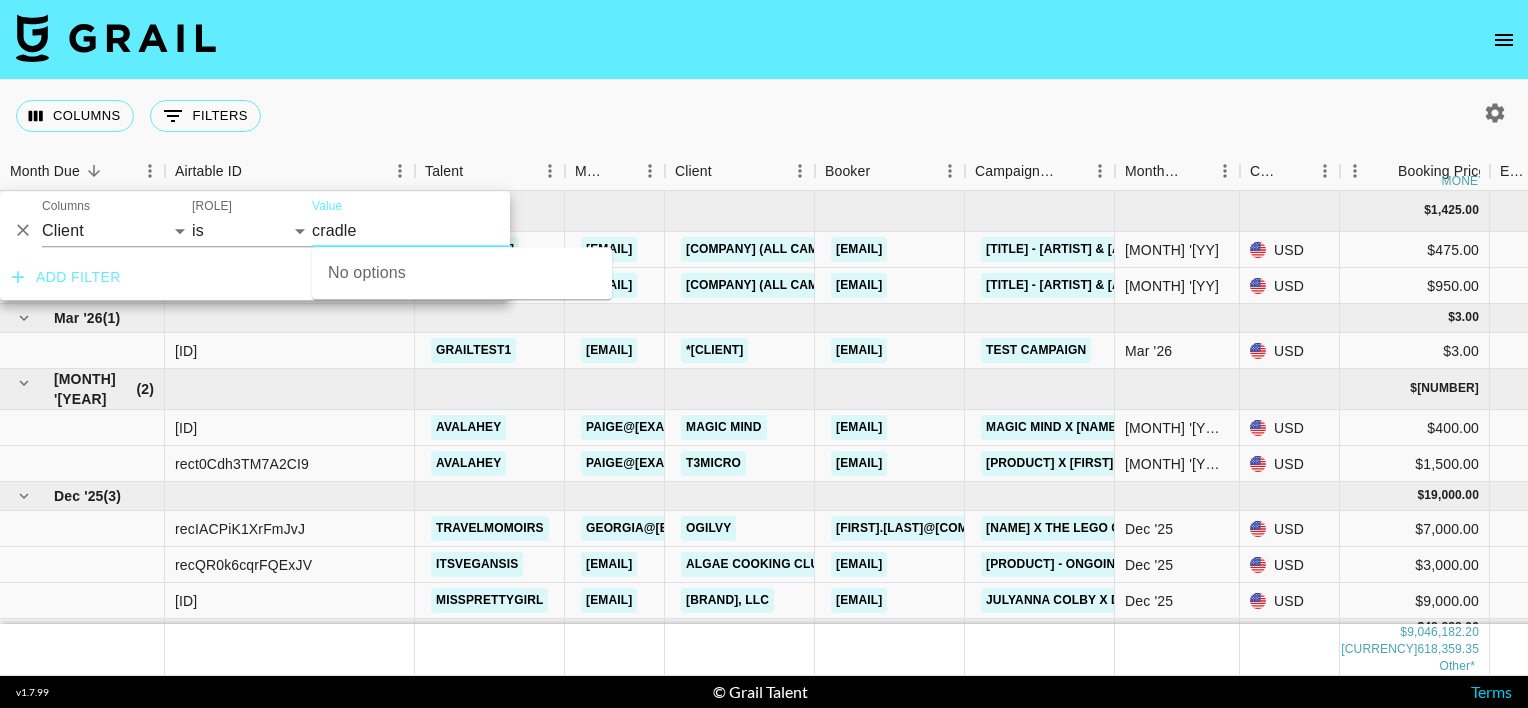 type on "cradl" 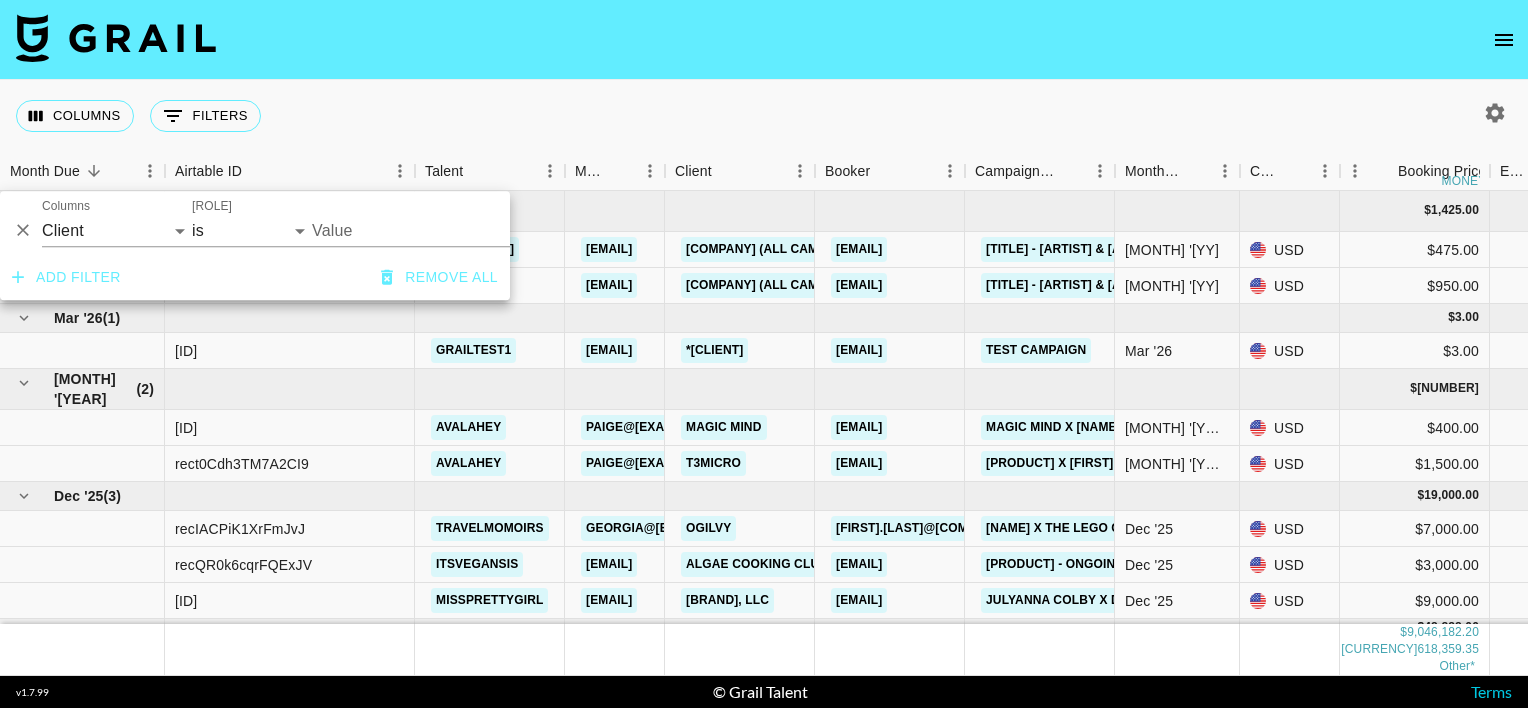 click on "Value" at bounding box center (447, 230) 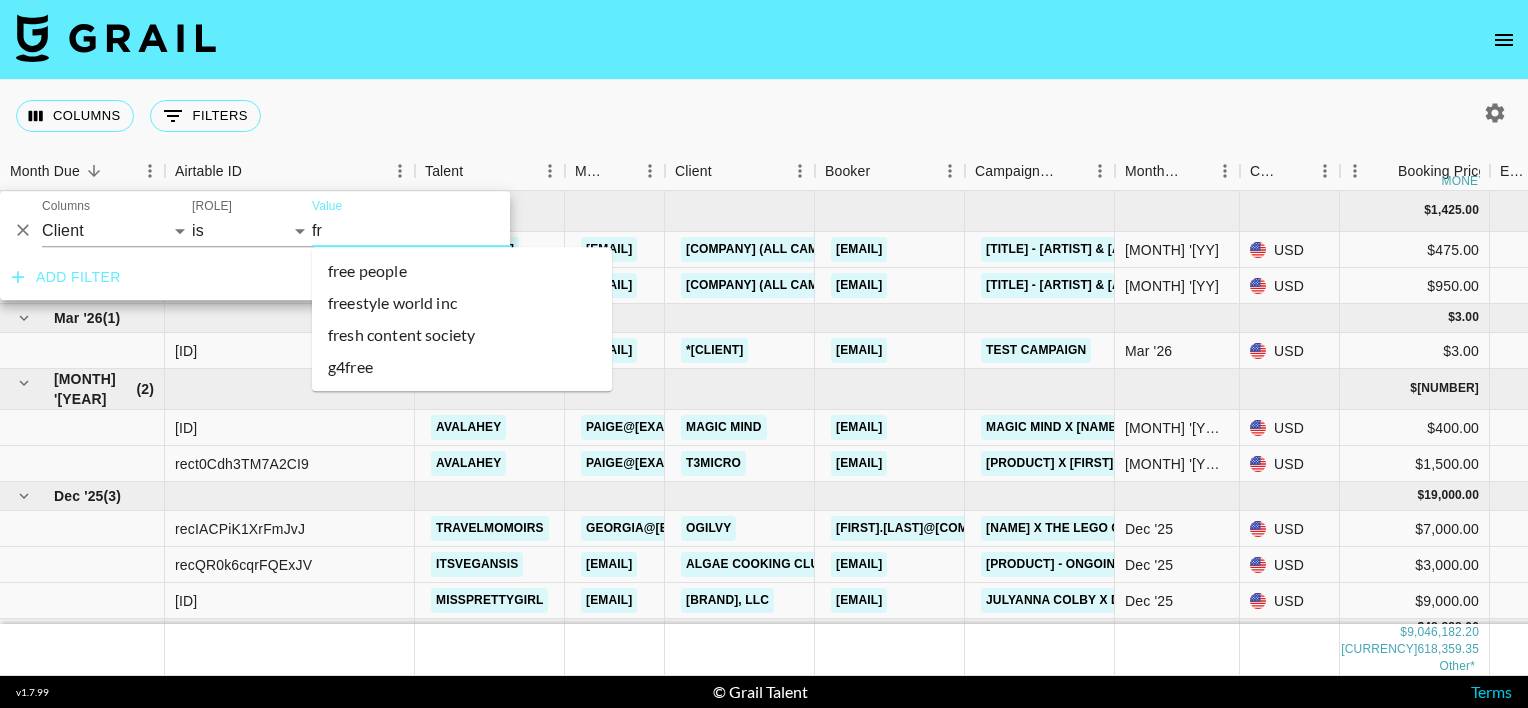 type on "f" 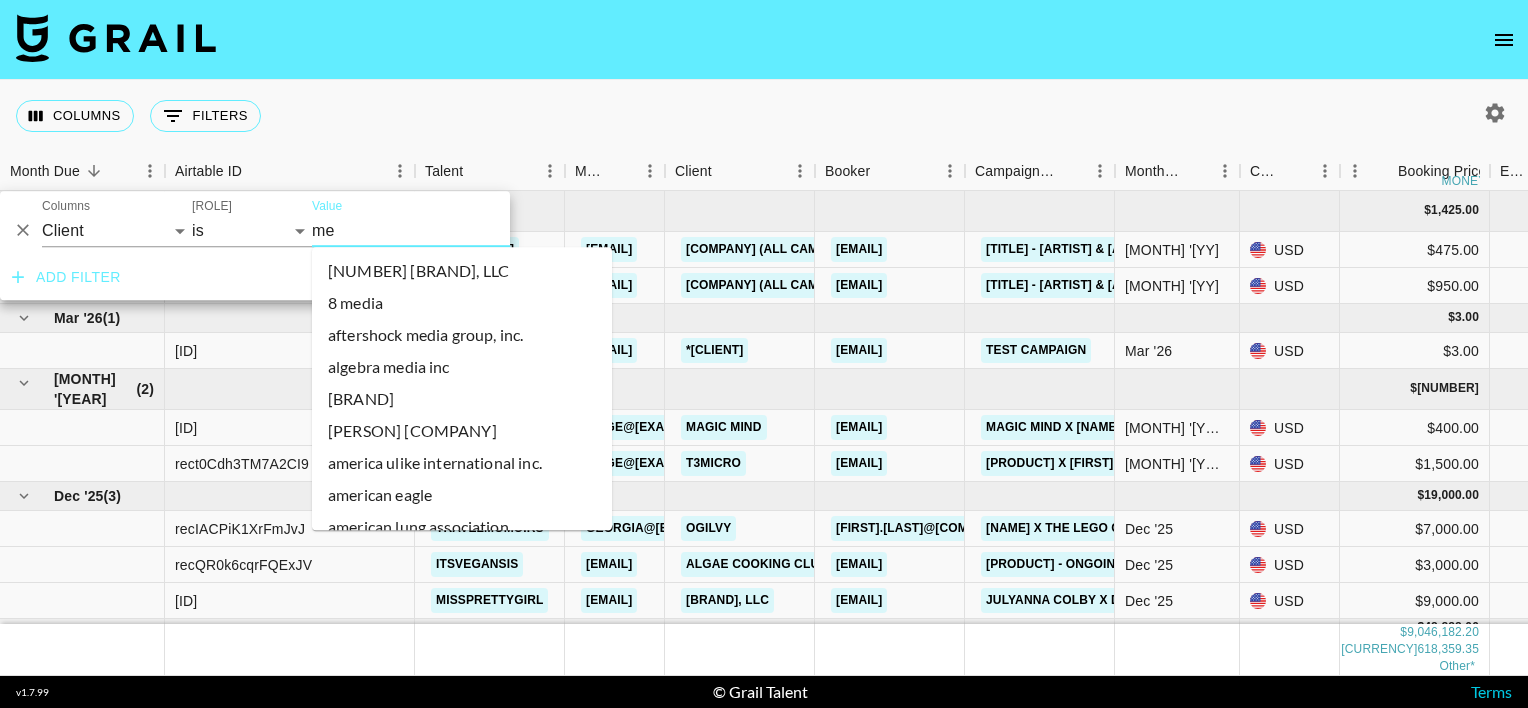 type on "m" 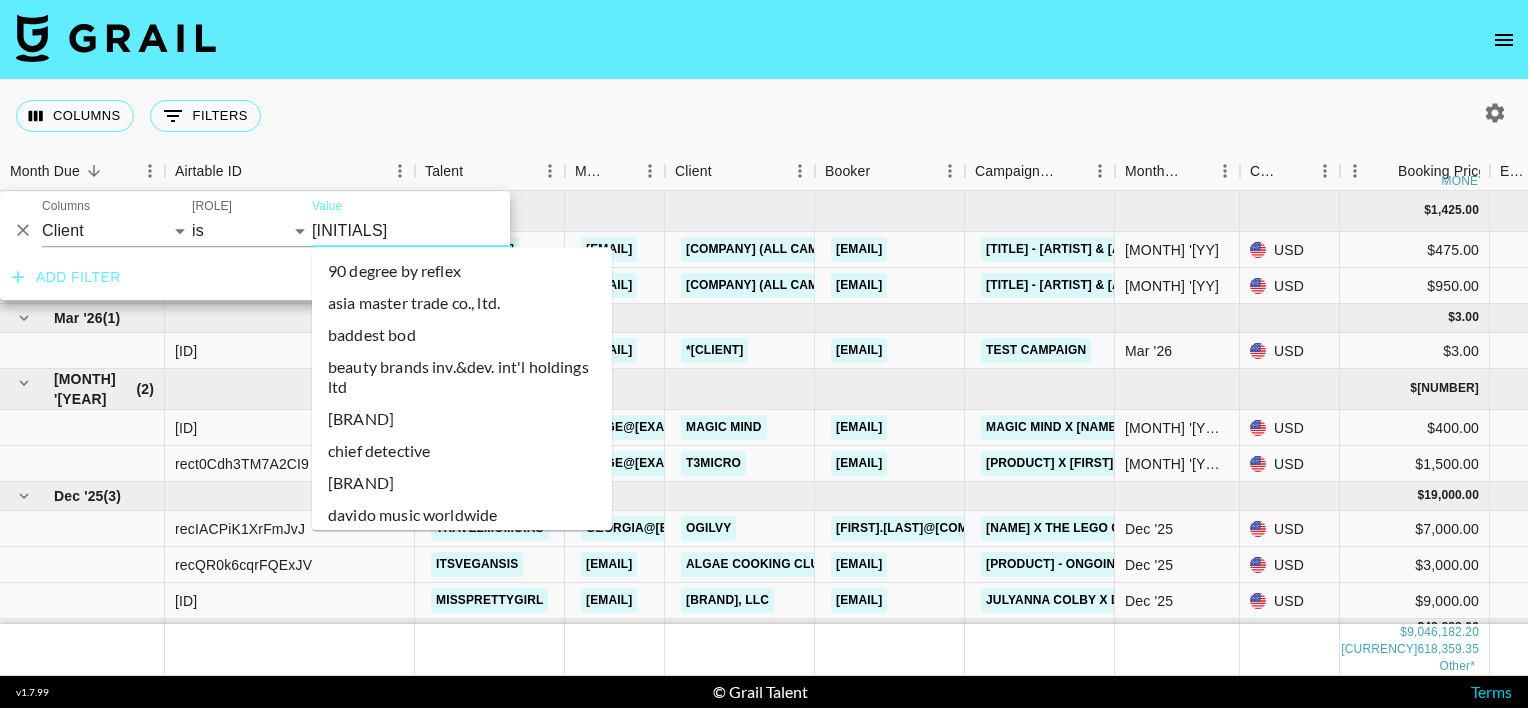 type on "[INITIAL]" 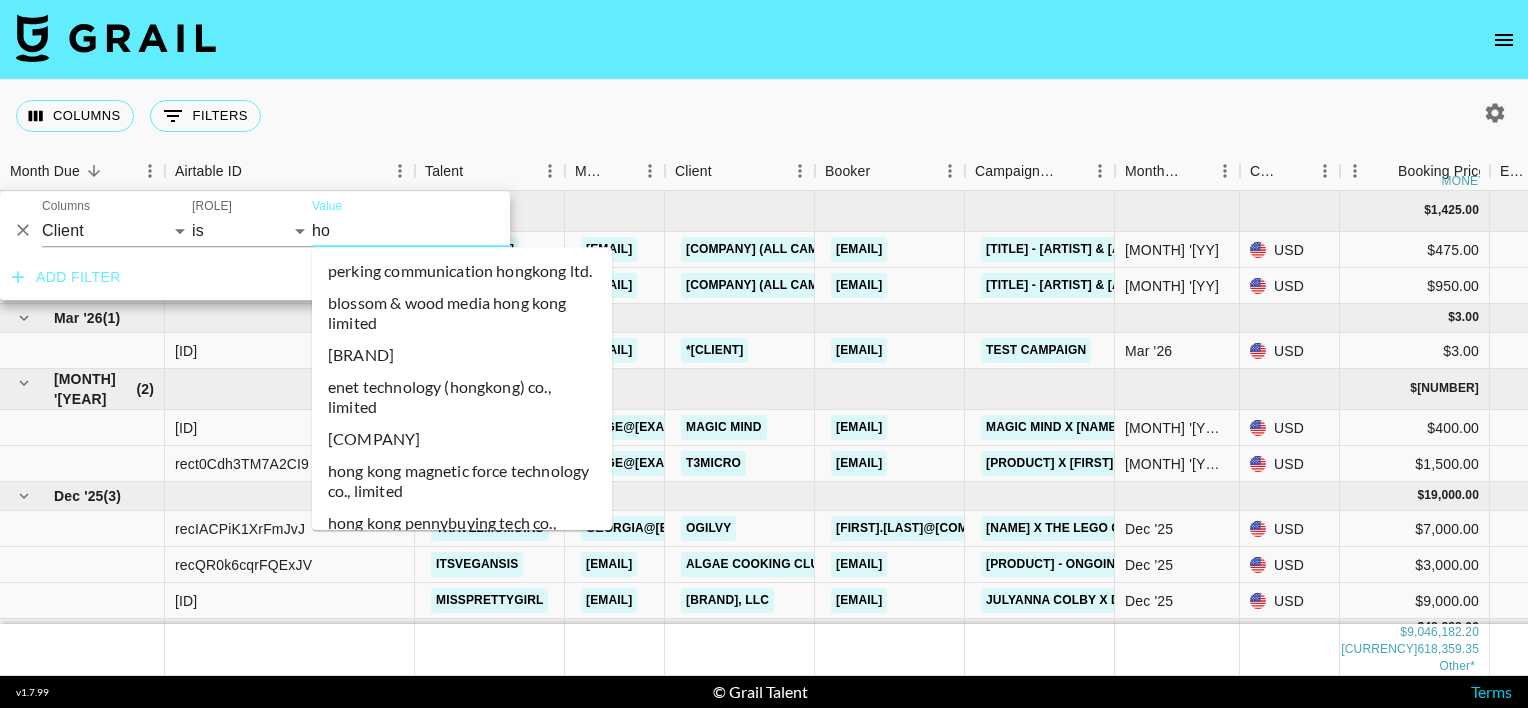 type on "h" 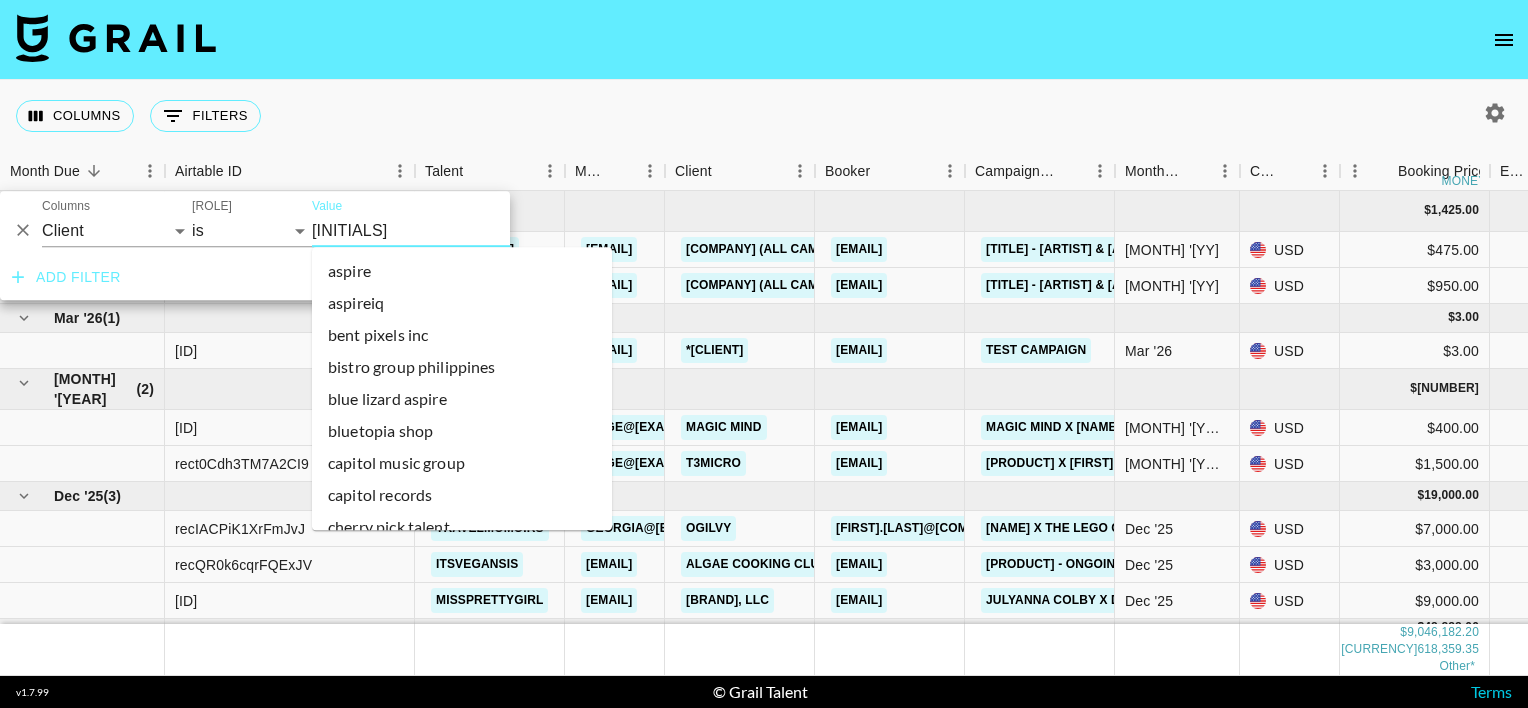 type on "p" 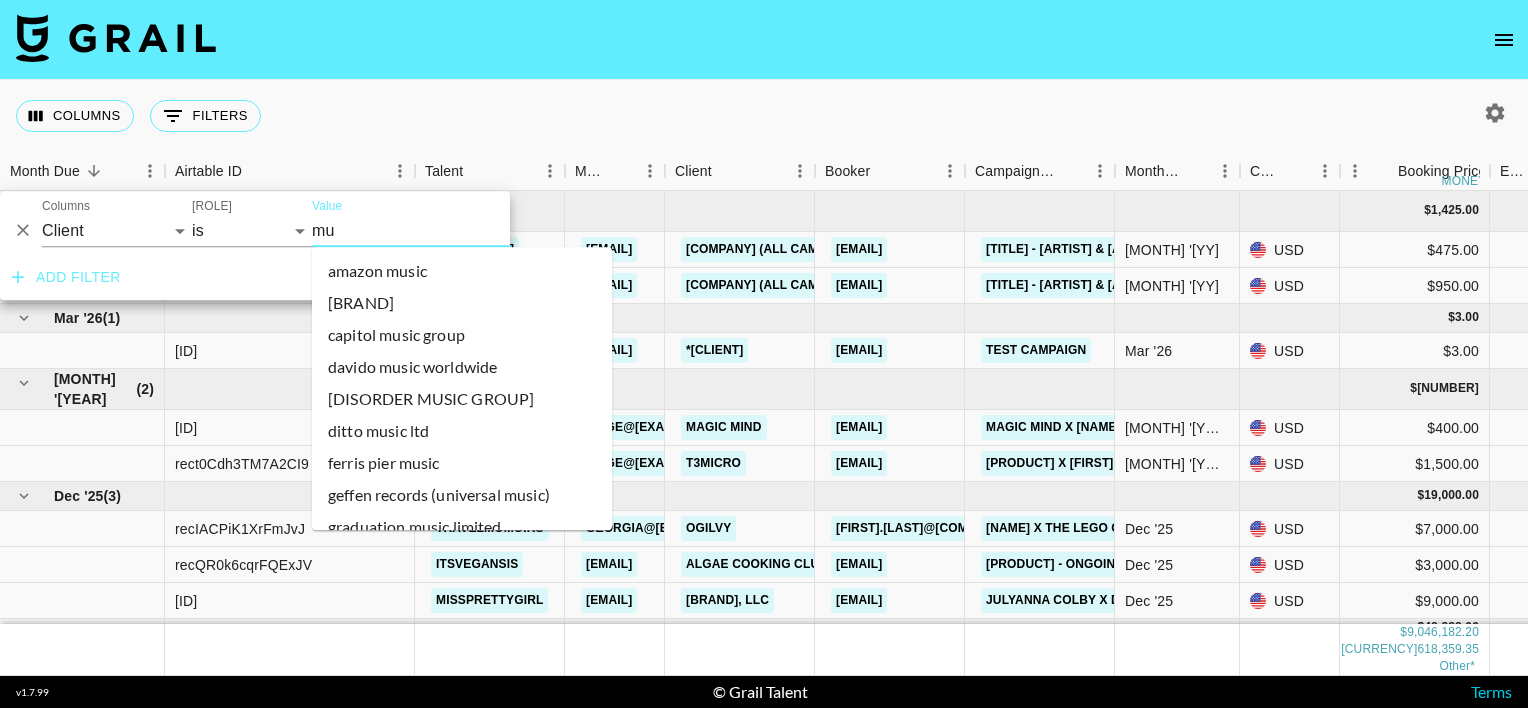 type on "m" 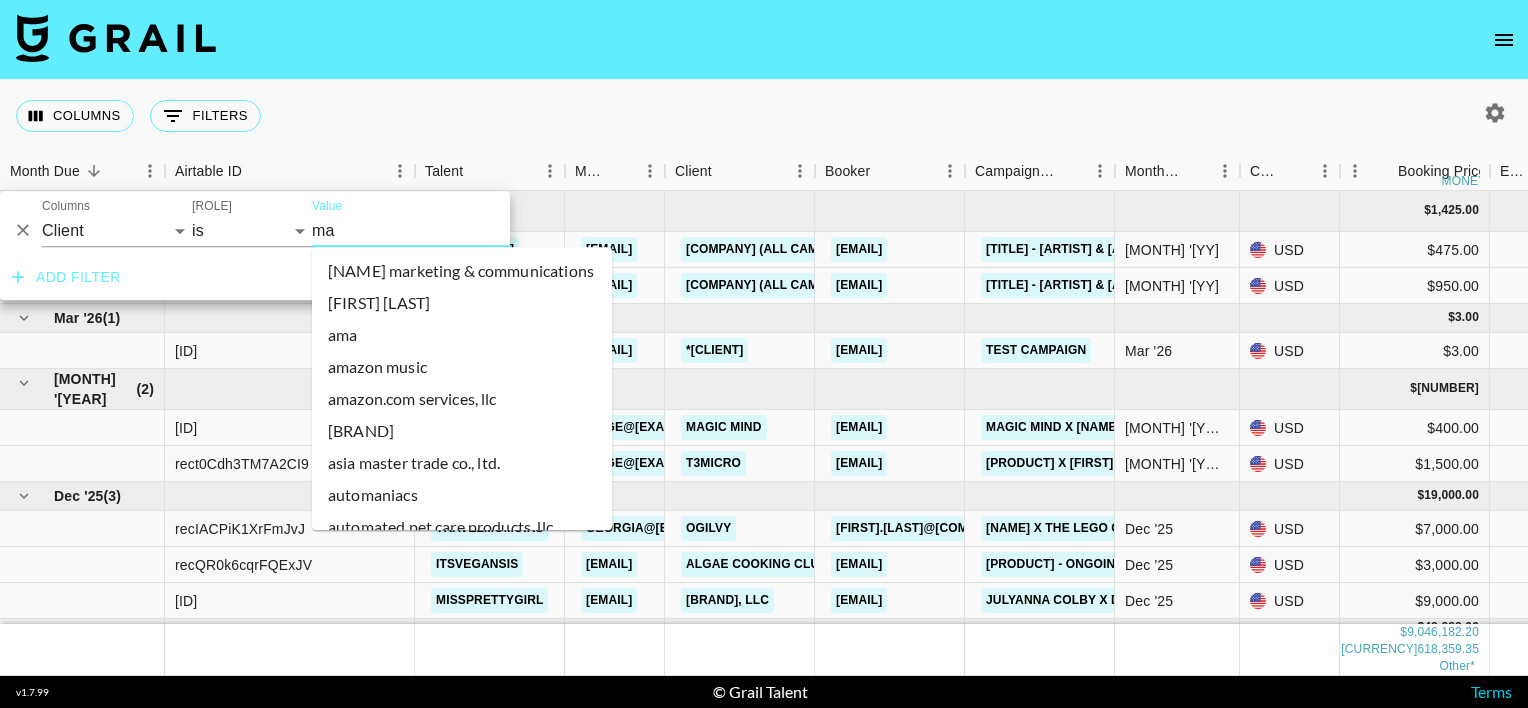 type on "m" 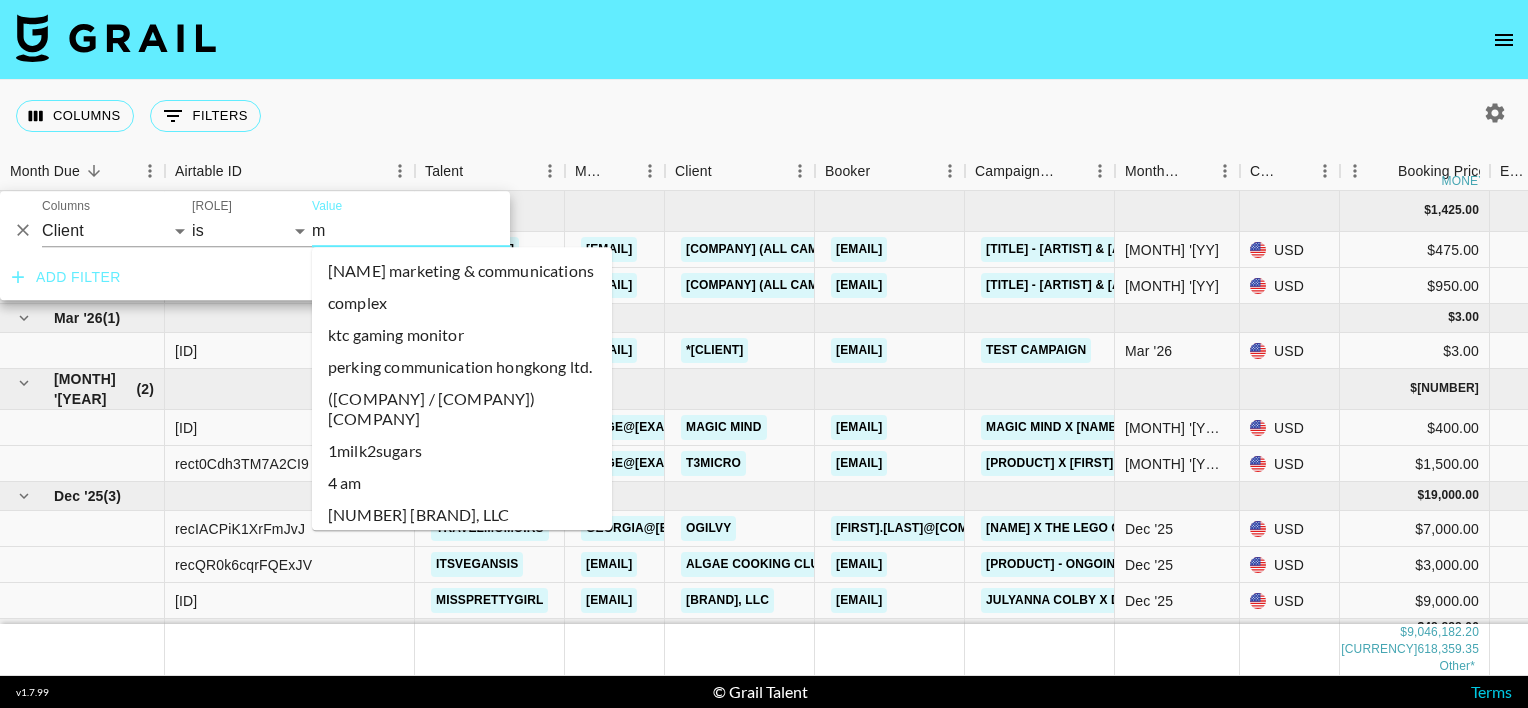 type 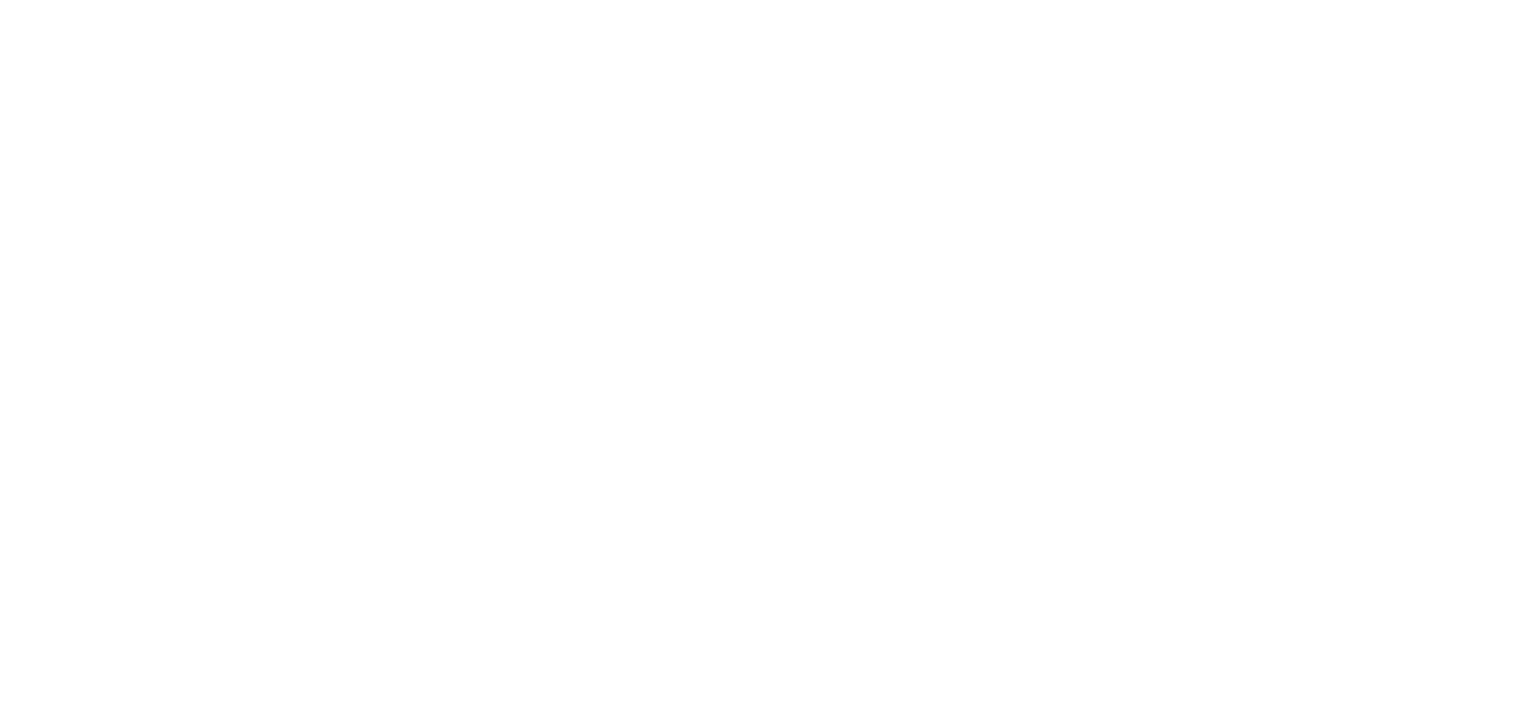 scroll, scrollTop: 0, scrollLeft: 0, axis: both 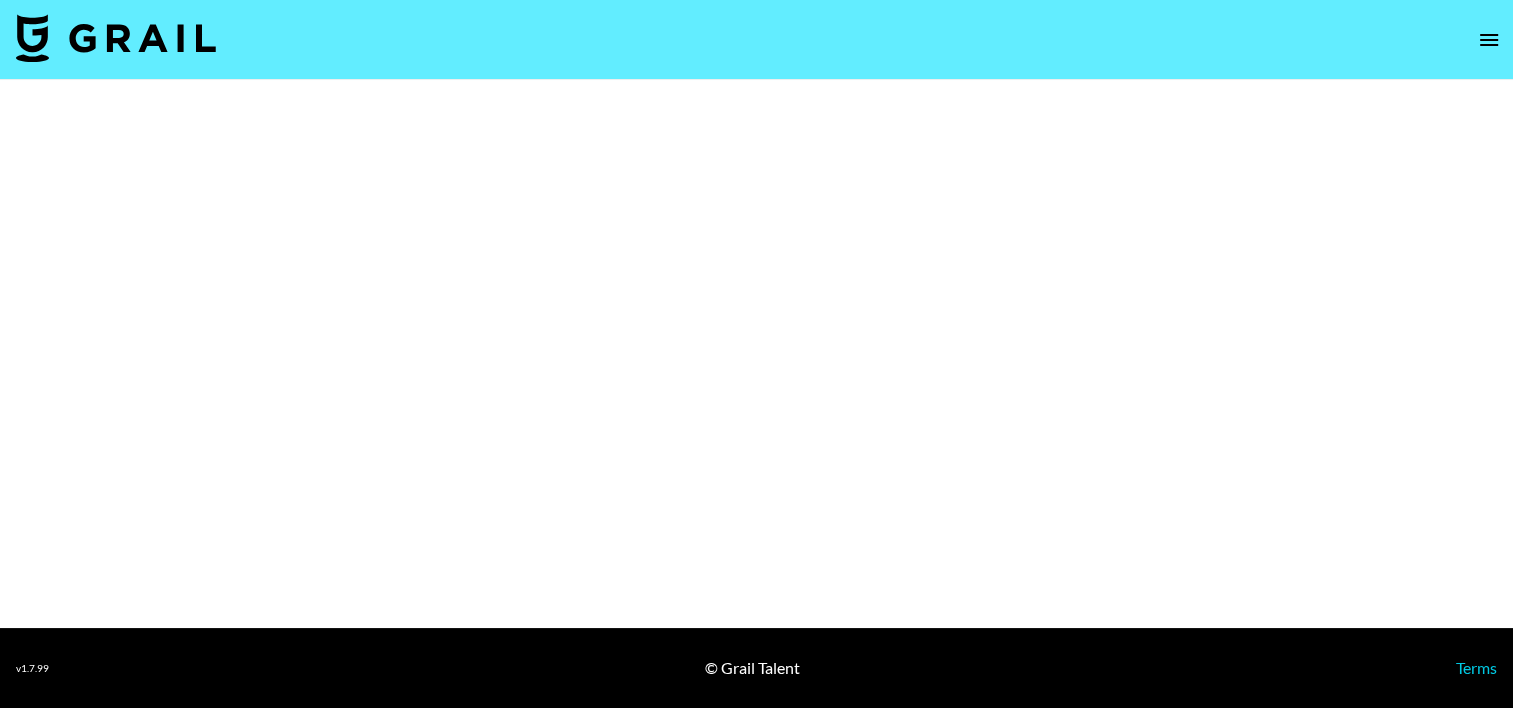 select on "Brand" 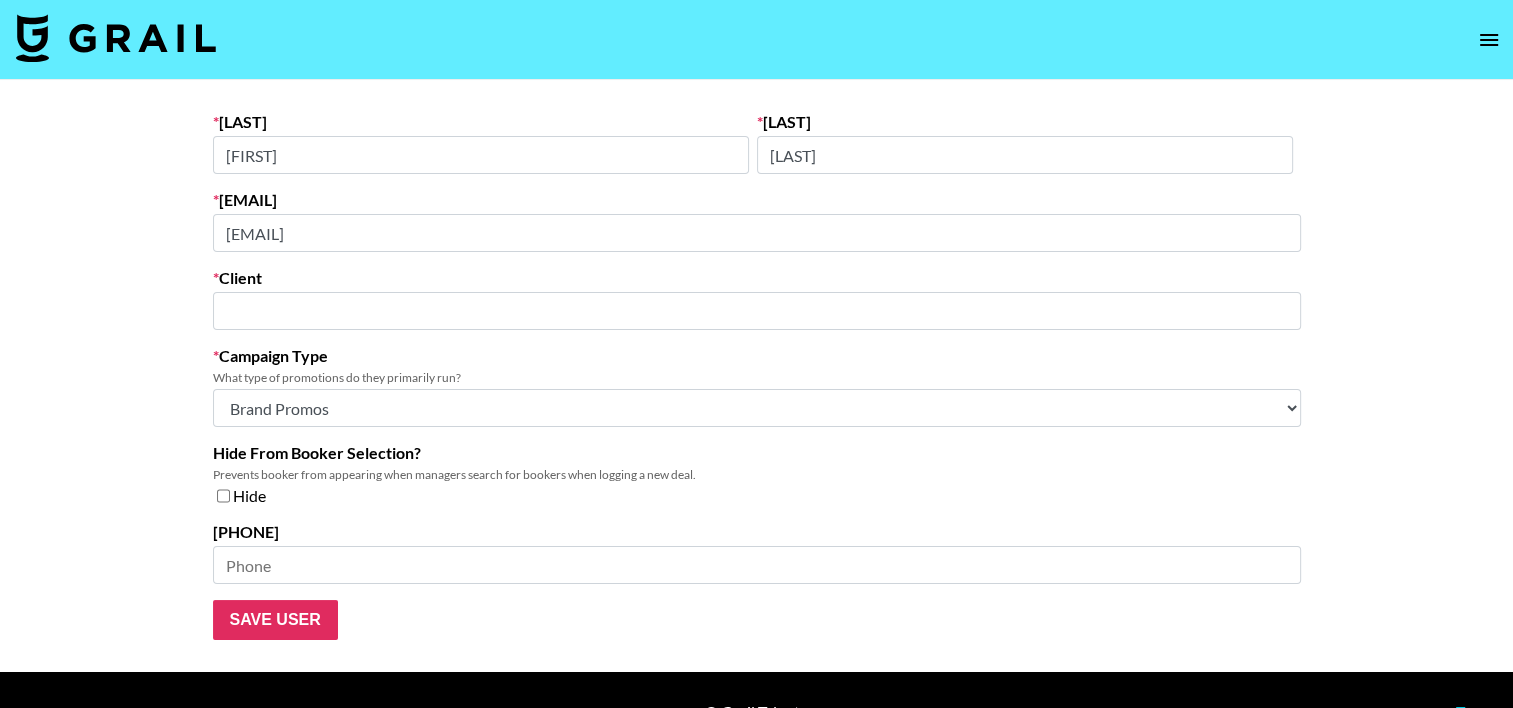 type on "DoorDash Inc." 